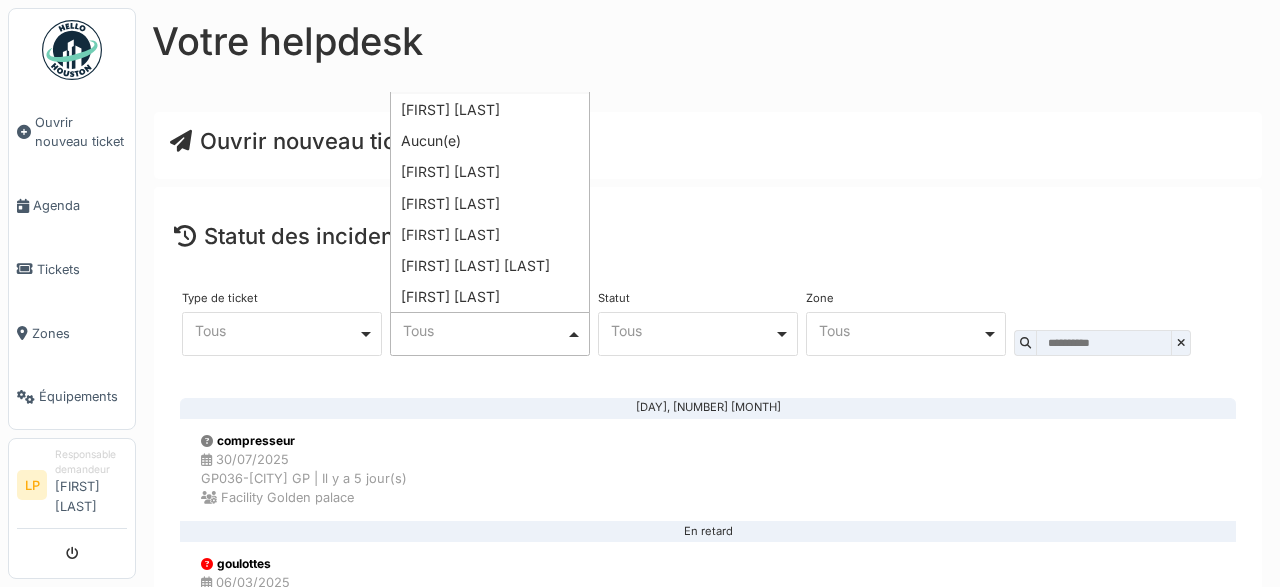 scroll, scrollTop: 0, scrollLeft: 0, axis: both 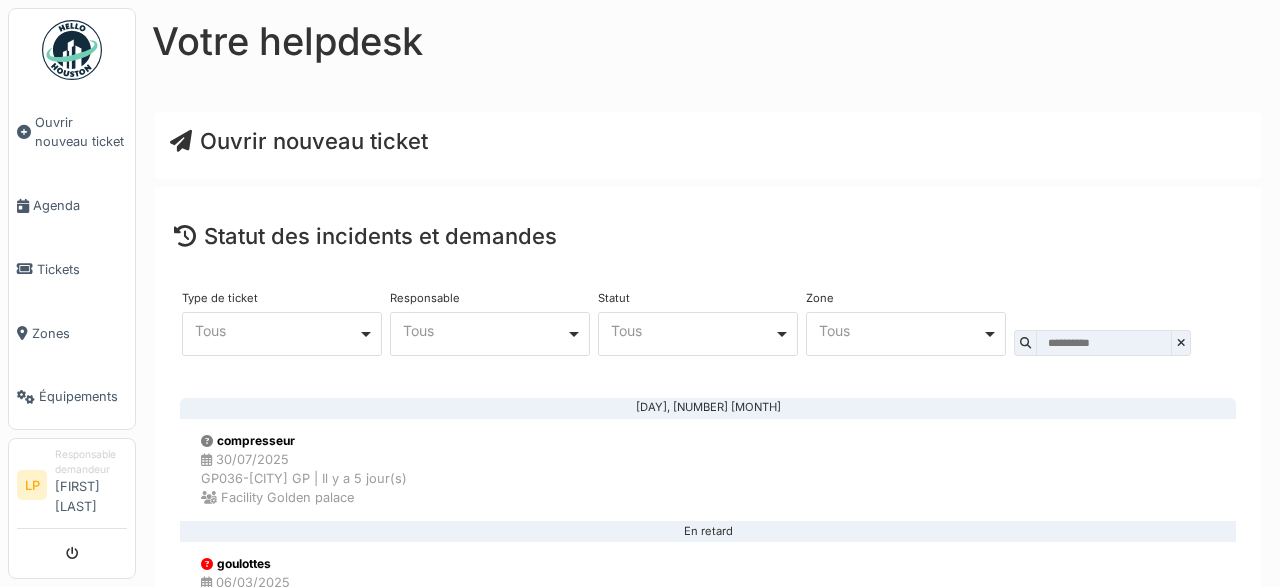 click on "Ouvrir nouveau ticket" at bounding box center [708, 141] 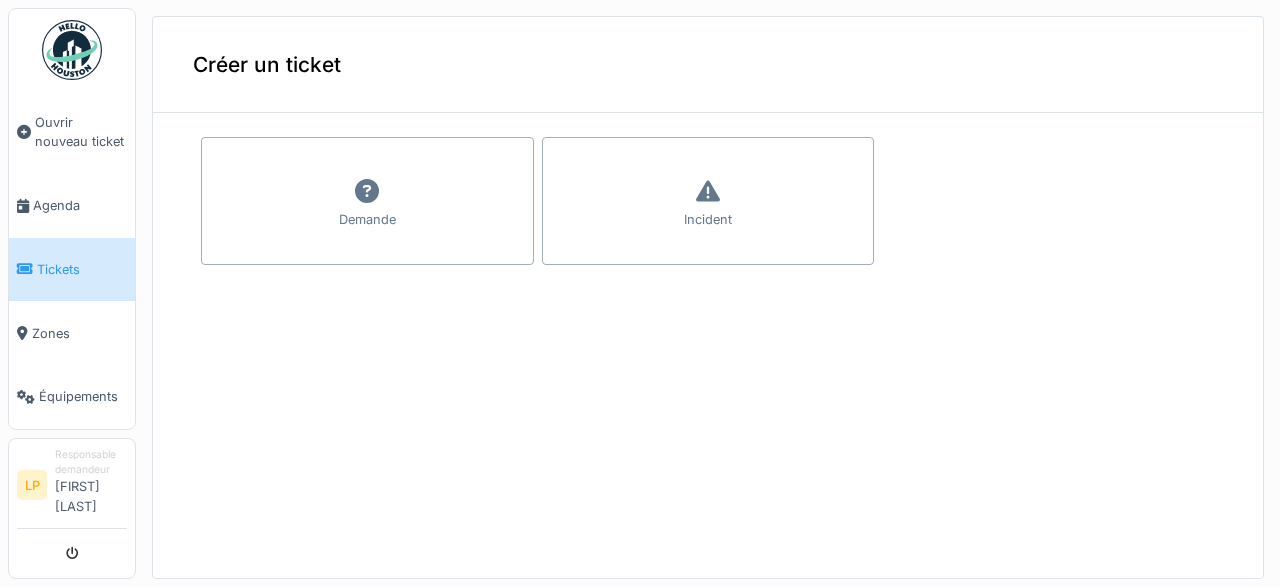 scroll, scrollTop: 0, scrollLeft: 0, axis: both 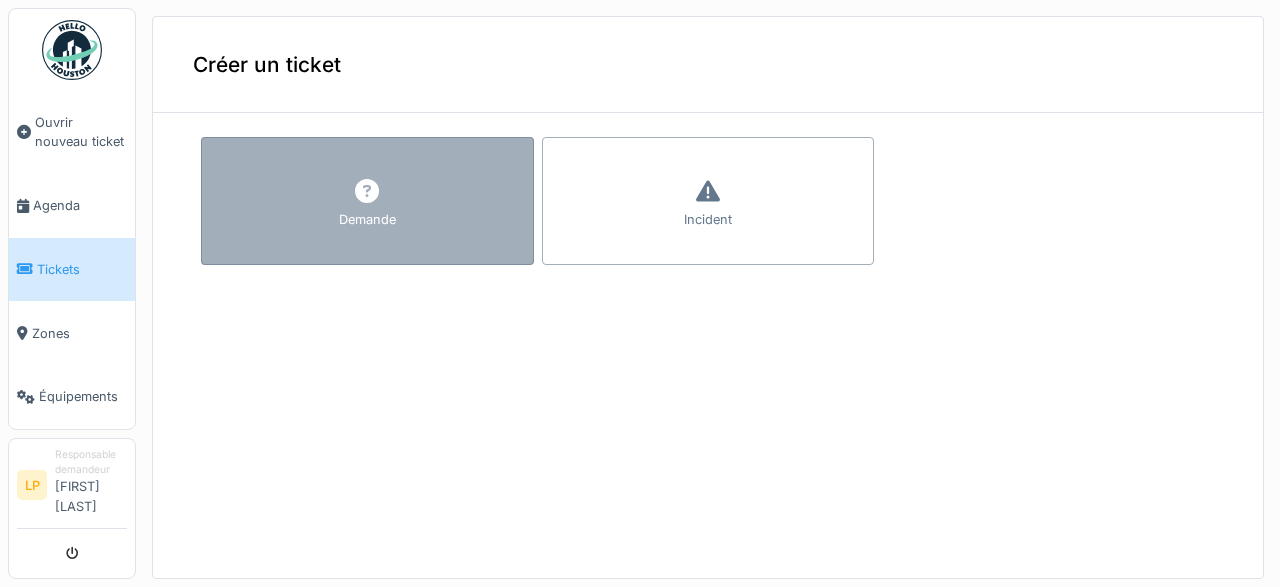 click on "Demande" at bounding box center [367, 201] 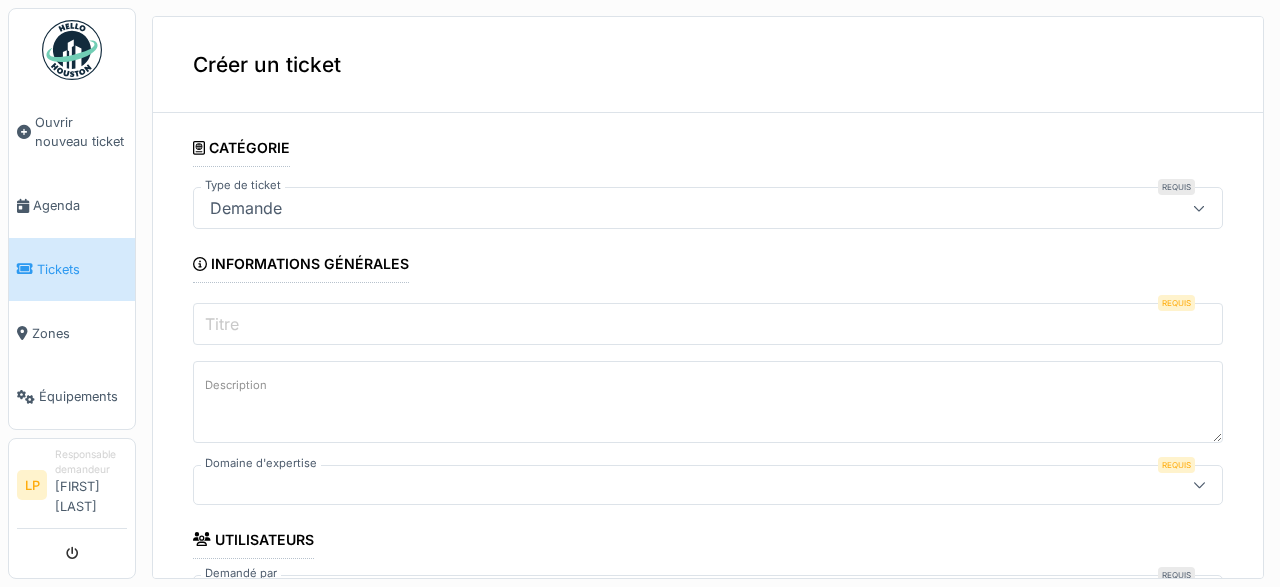 click on "Titre" at bounding box center (708, 324) 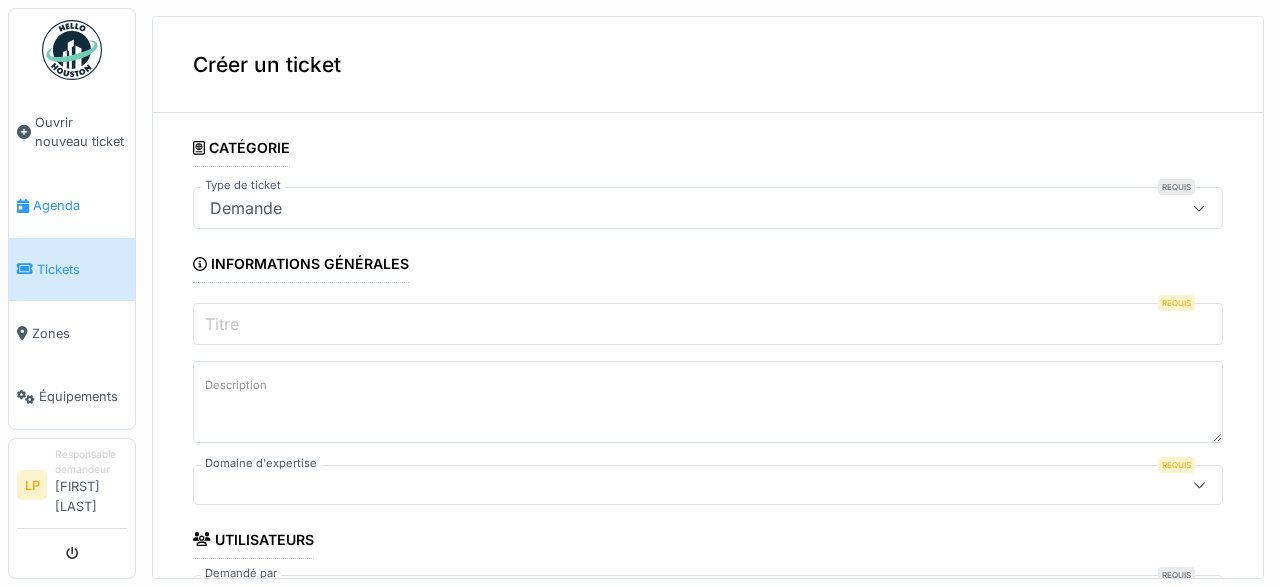 click on "Agenda" at bounding box center (72, 206) 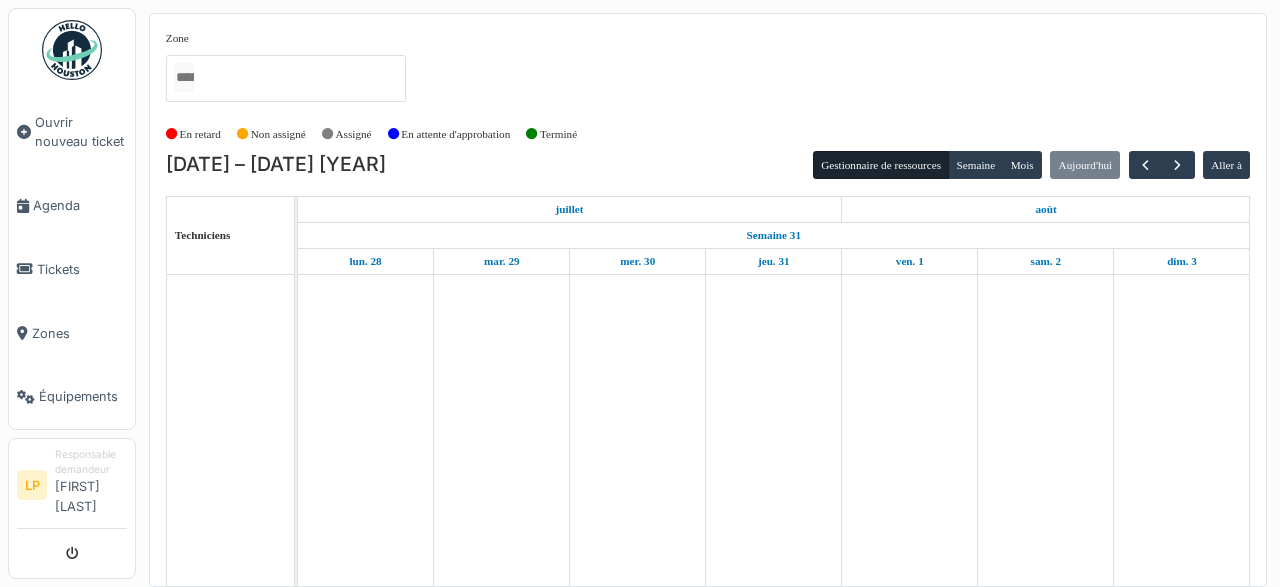 scroll, scrollTop: 0, scrollLeft: 0, axis: both 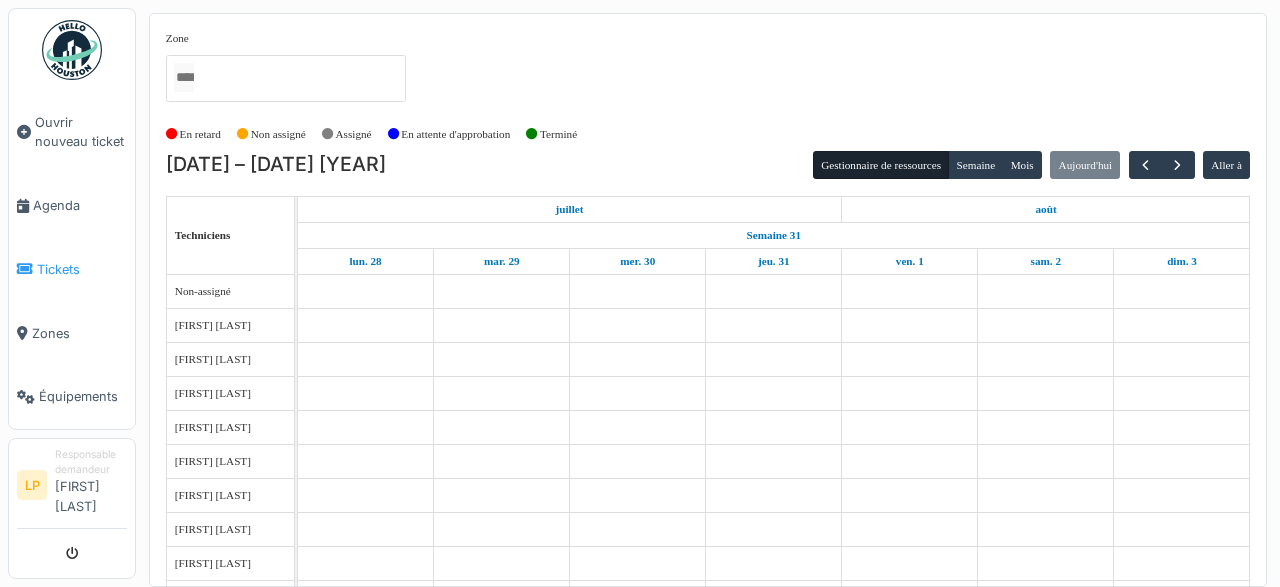 click on "Tickets" at bounding box center (82, 269) 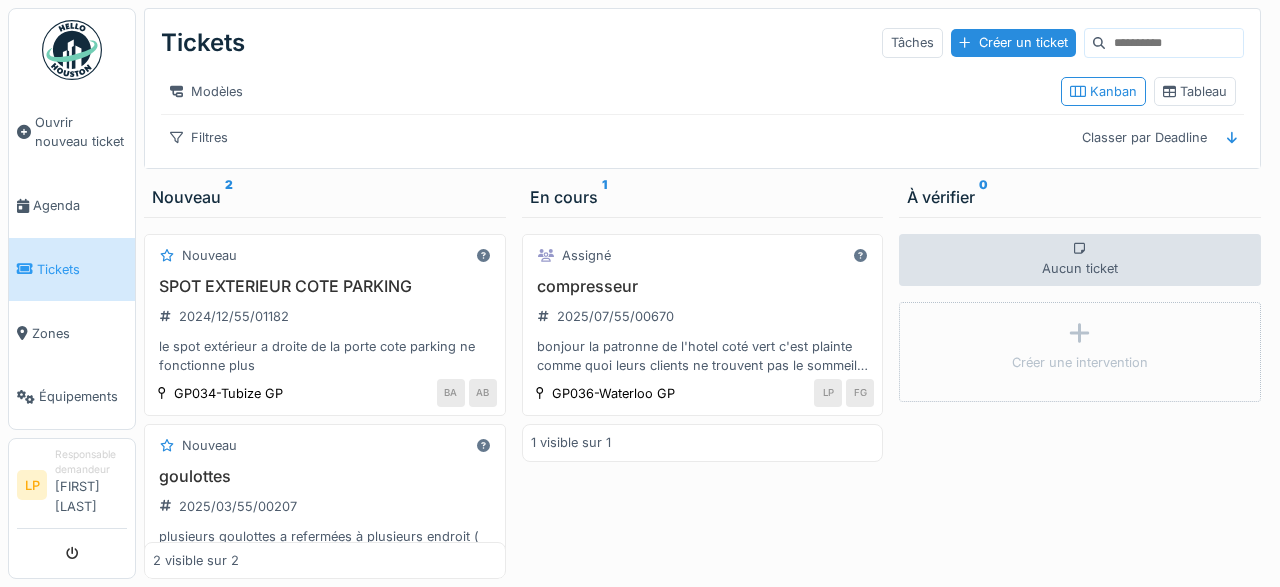 scroll, scrollTop: 0, scrollLeft: 0, axis: both 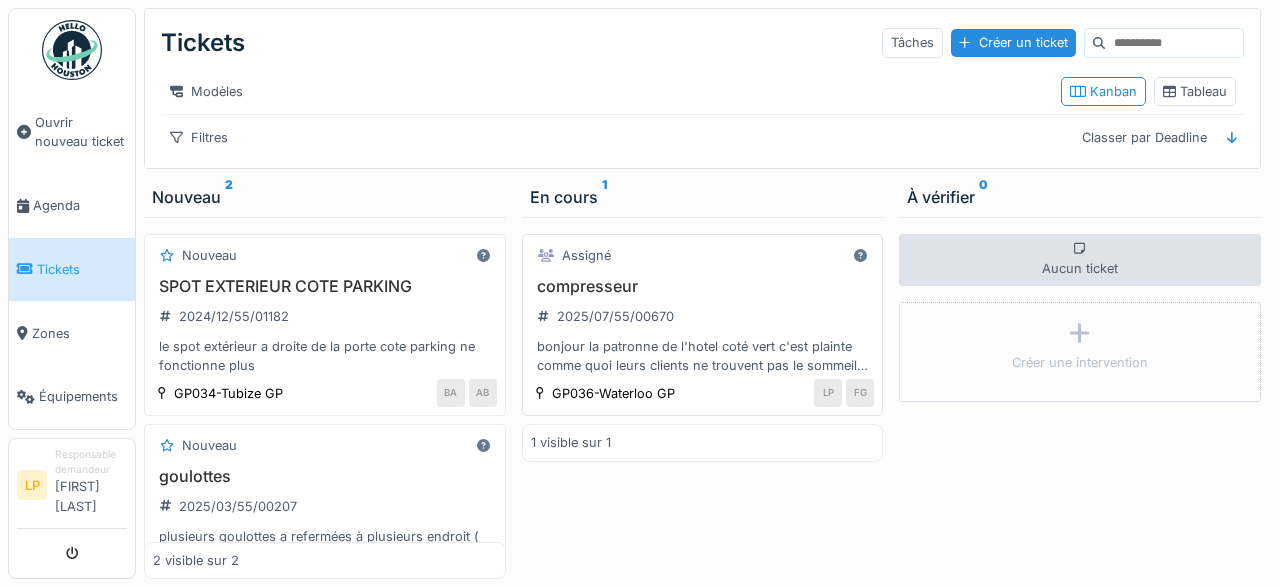 click on "Assigné compresseur [NUMBER]/[NUMBER]/[NUMBER]/[NUMBER] bonjour la patronne de l'hotel coté vert c'est plainte comme quoi leurs clients ne trouvent pas le sommeil à cause du compresseur que nous avons à l'arriere de la salle, car il parait qui fait plus de bruit que avant GP036-[CITY] GP LP FG" at bounding box center (703, 325) 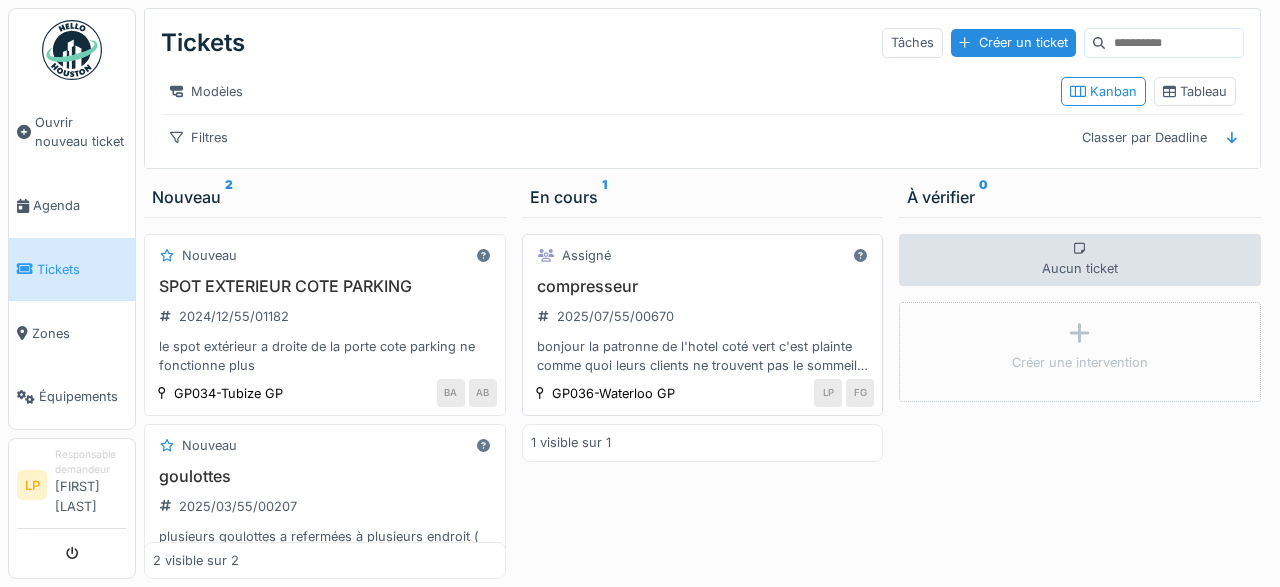click on "Assigné" at bounding box center [703, 255] 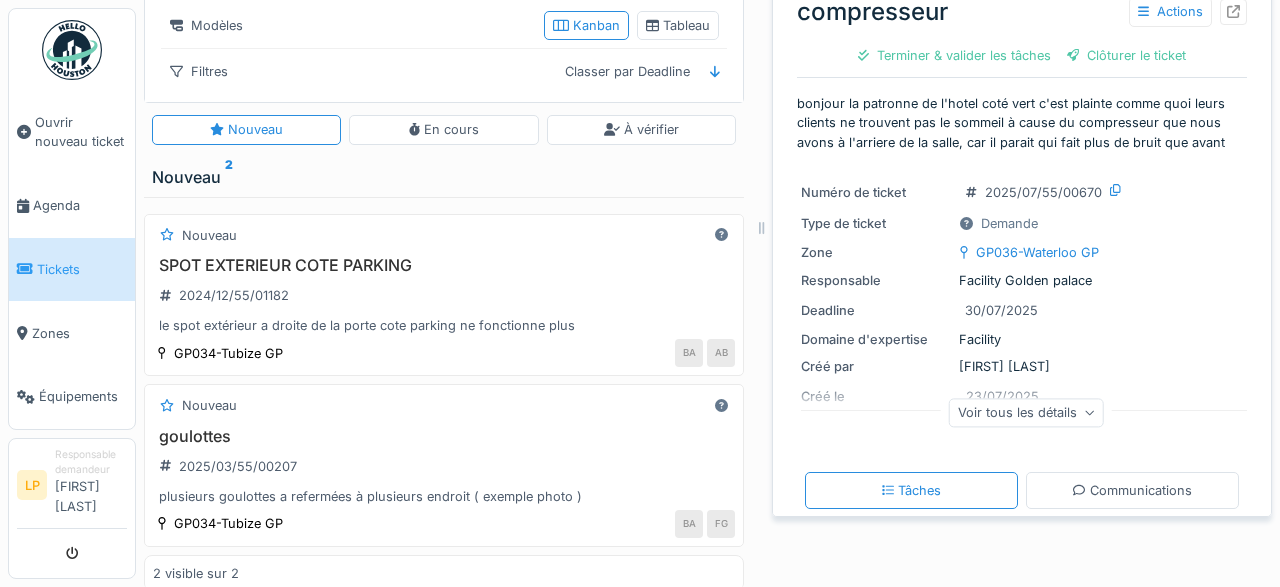 scroll, scrollTop: 71, scrollLeft: 0, axis: vertical 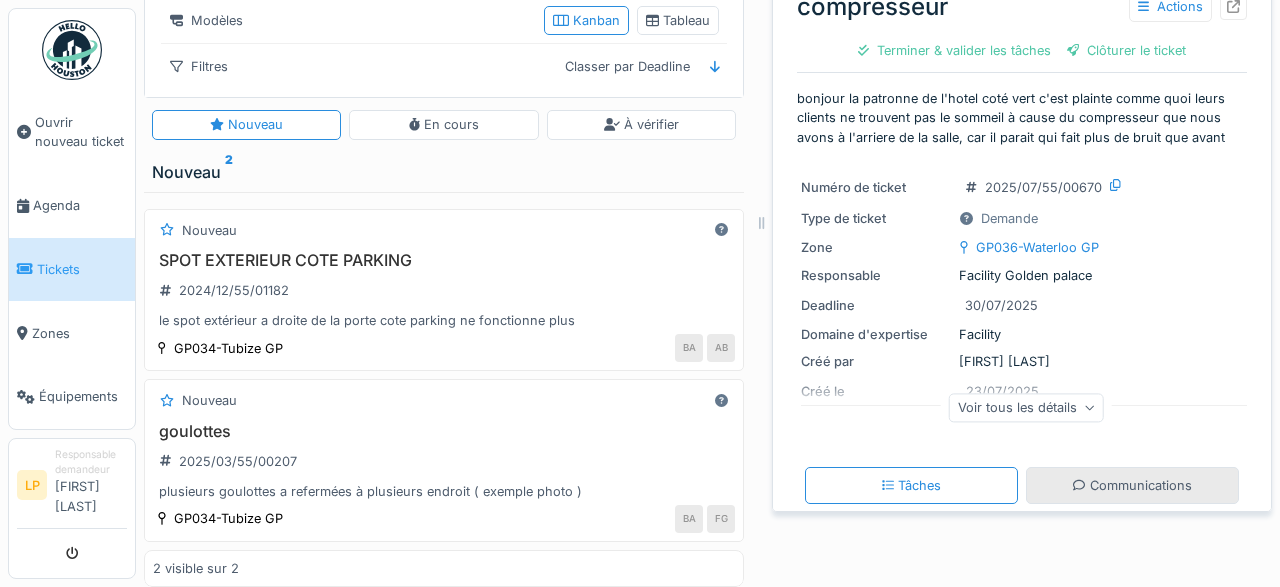 click on "Communications" at bounding box center (1132, 485) 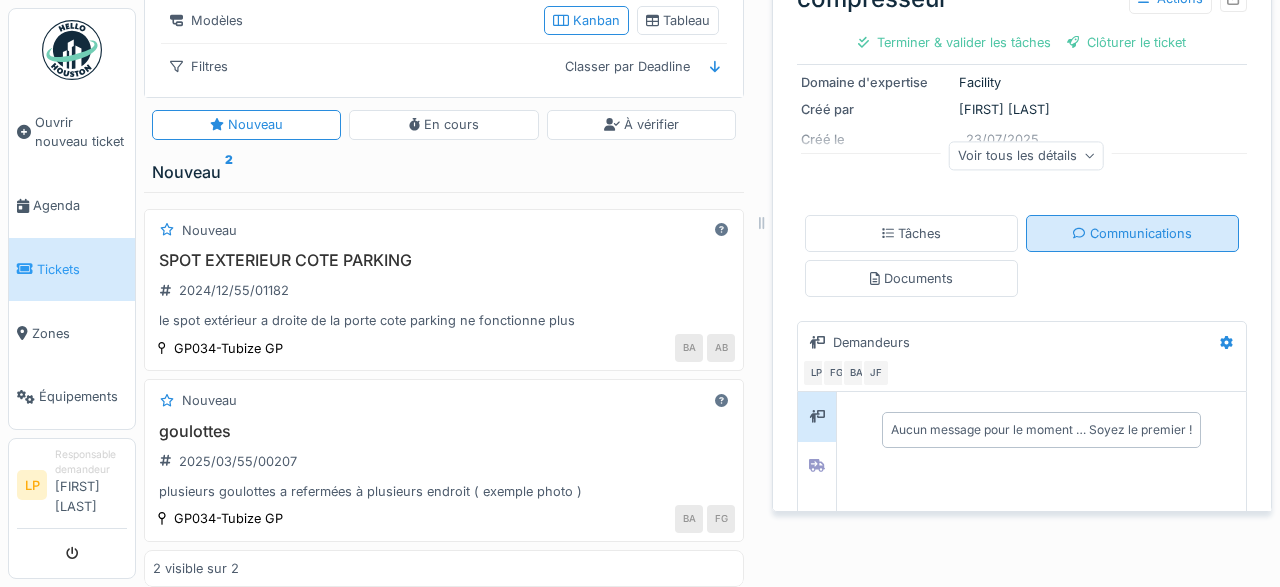 scroll, scrollTop: 253, scrollLeft: 0, axis: vertical 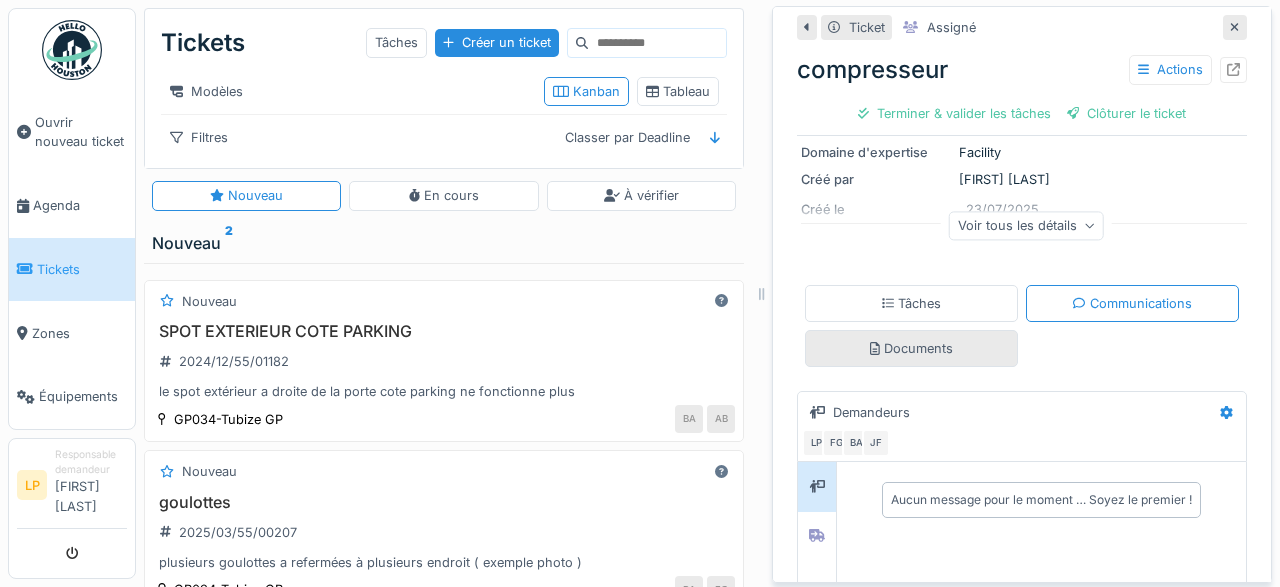 click on "Documents" at bounding box center (911, 348) 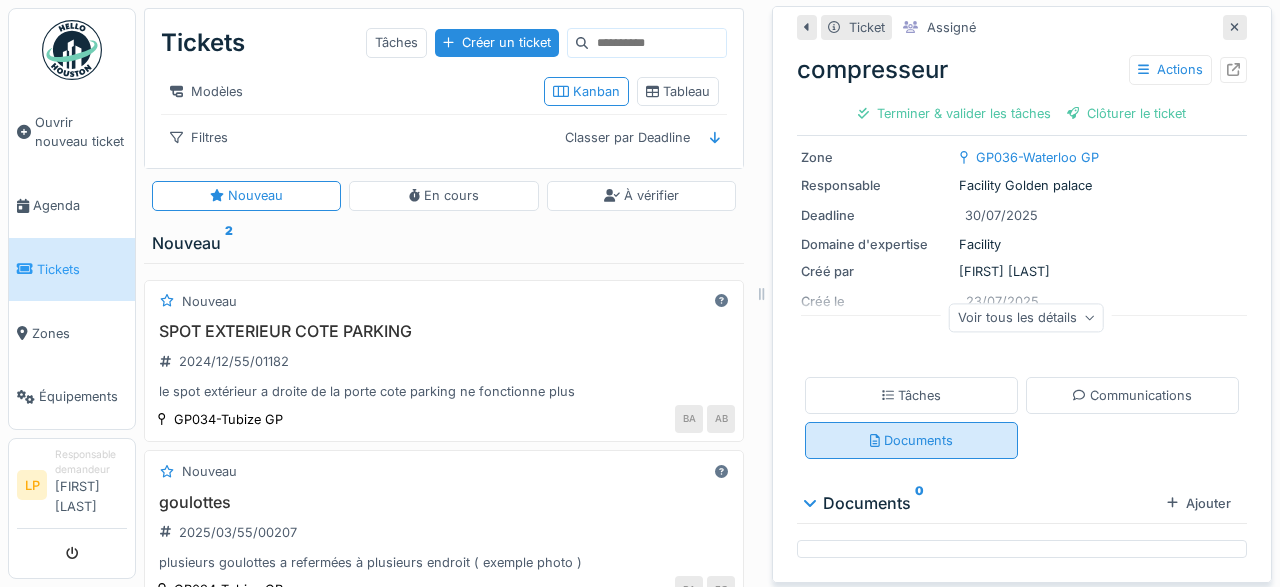 scroll, scrollTop: 160, scrollLeft: 0, axis: vertical 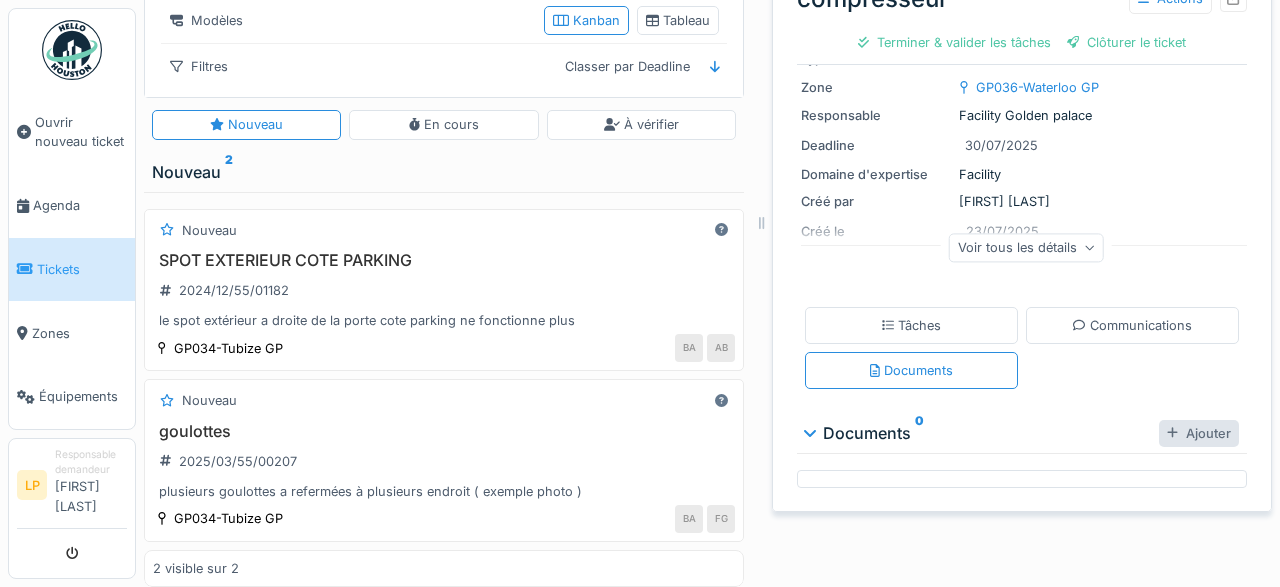click on "Ajouter" at bounding box center (1199, 433) 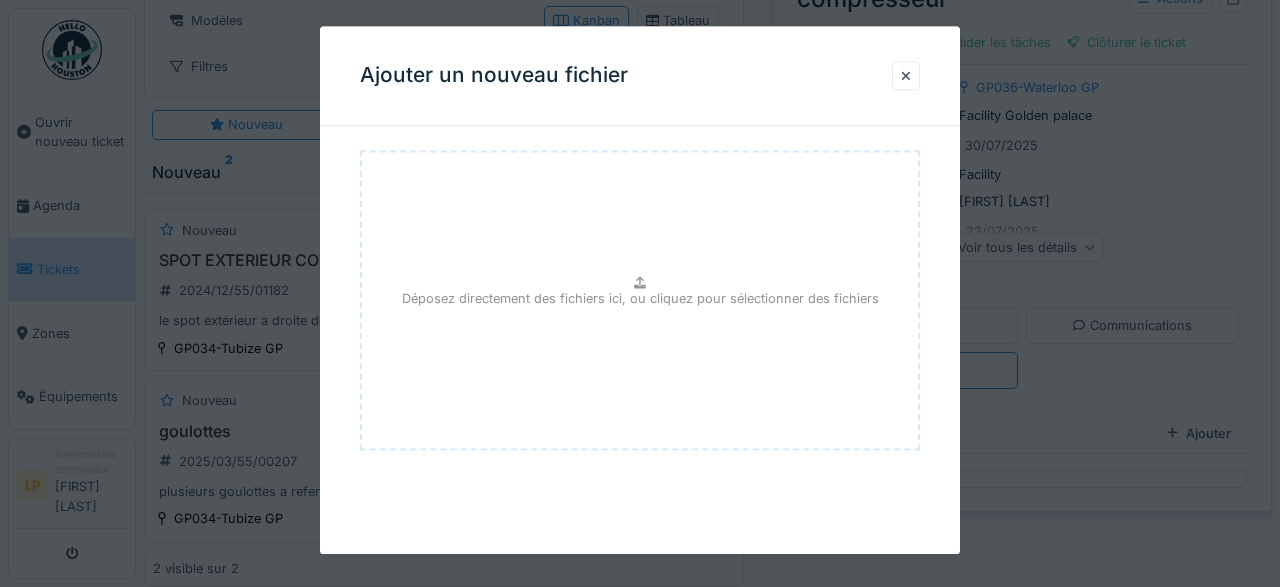 click on "Déposez directement des fichiers ici, ou cliquez pour sélectionner des fichiers" at bounding box center [640, 300] 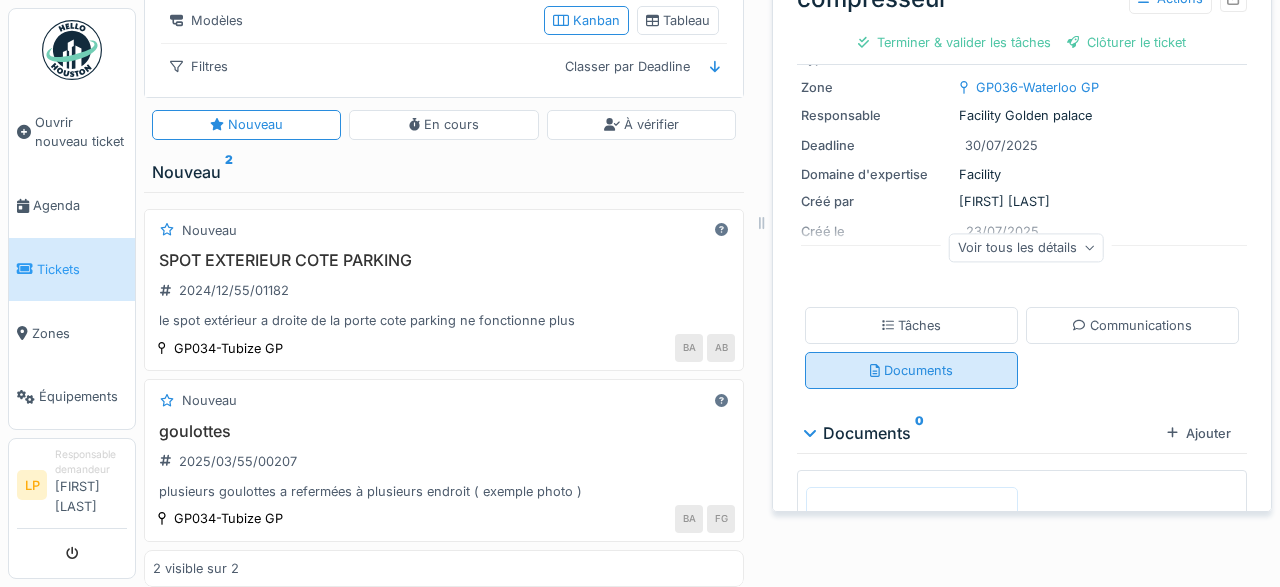 click on "Documents" at bounding box center [911, 370] 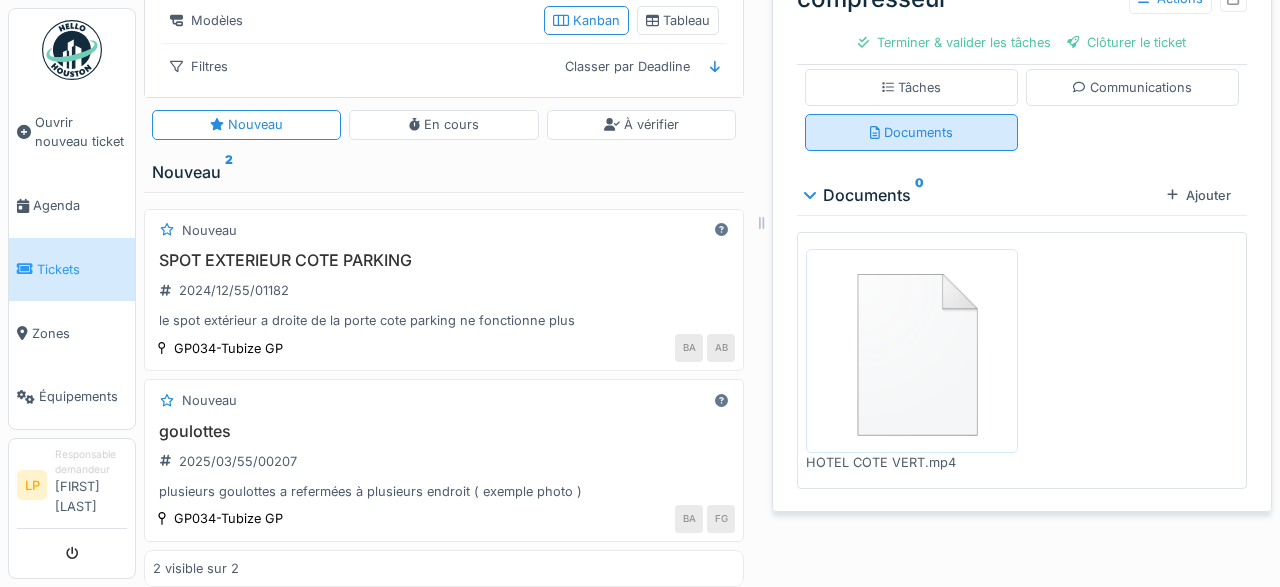 scroll, scrollTop: 399, scrollLeft: 0, axis: vertical 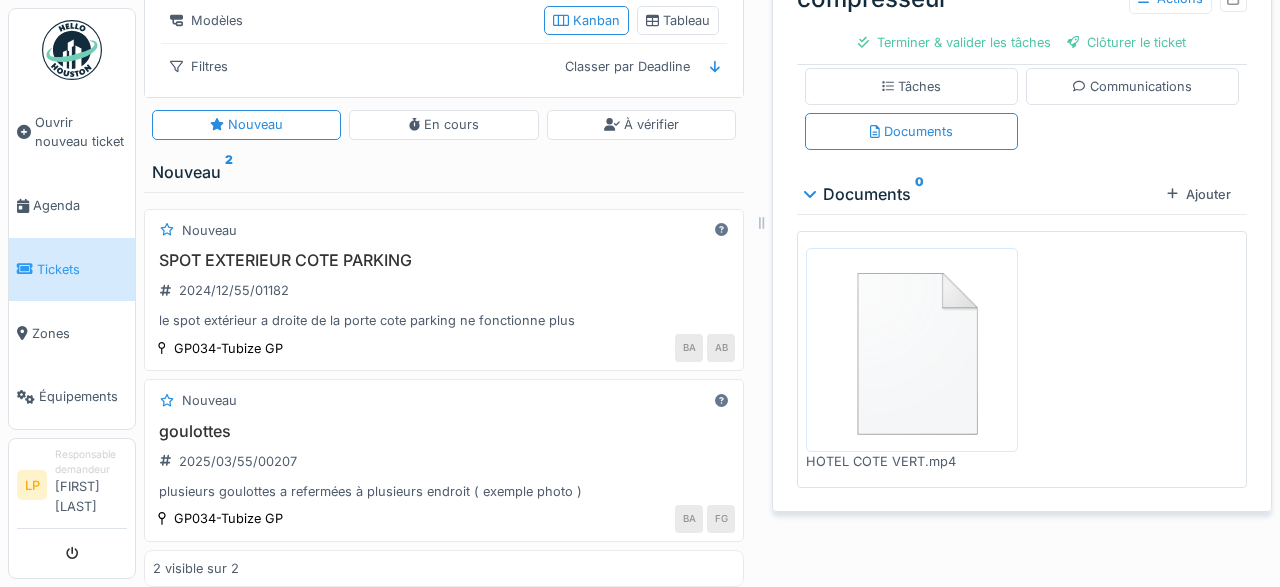 click at bounding box center [912, 349] 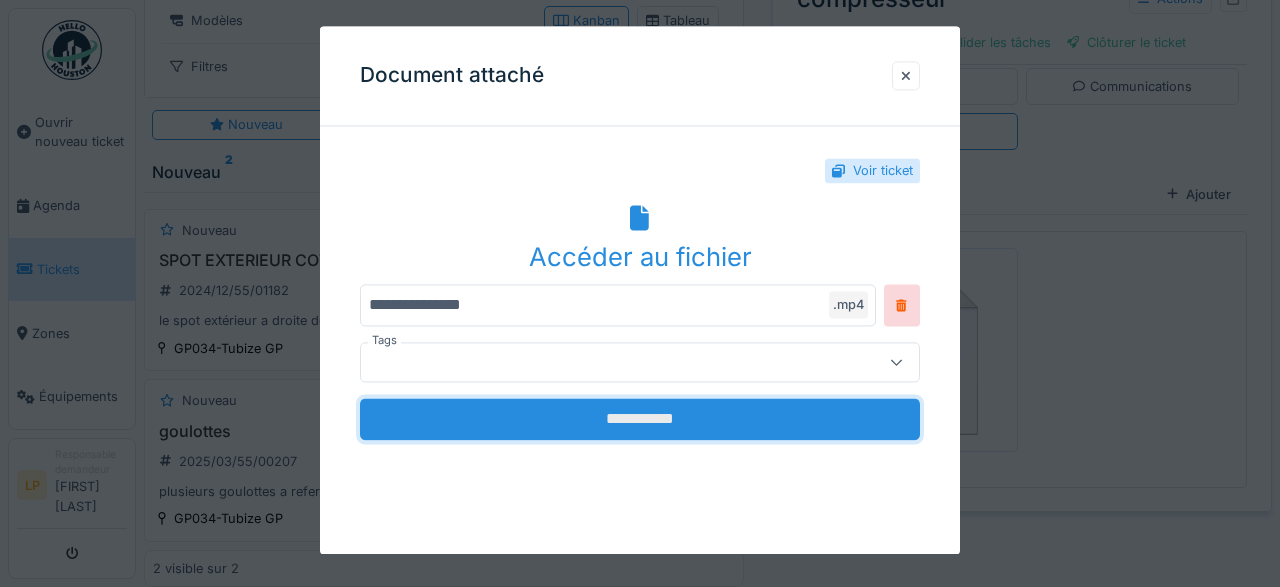 click on "**********" at bounding box center (640, 419) 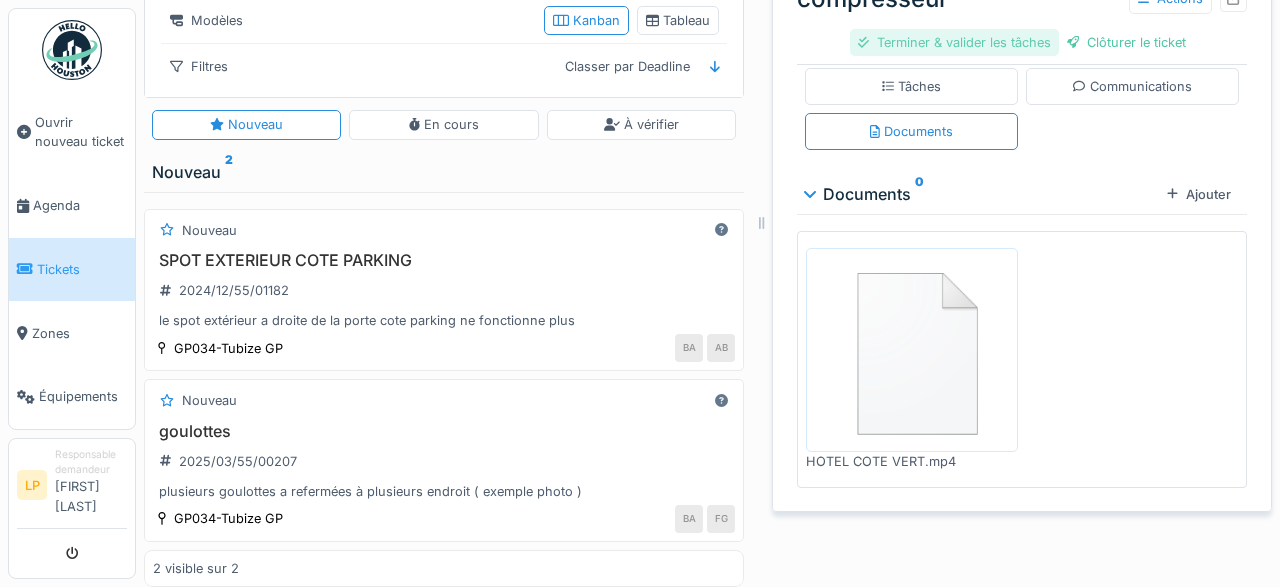click on "Terminer & valider les tâches" at bounding box center [954, 42] 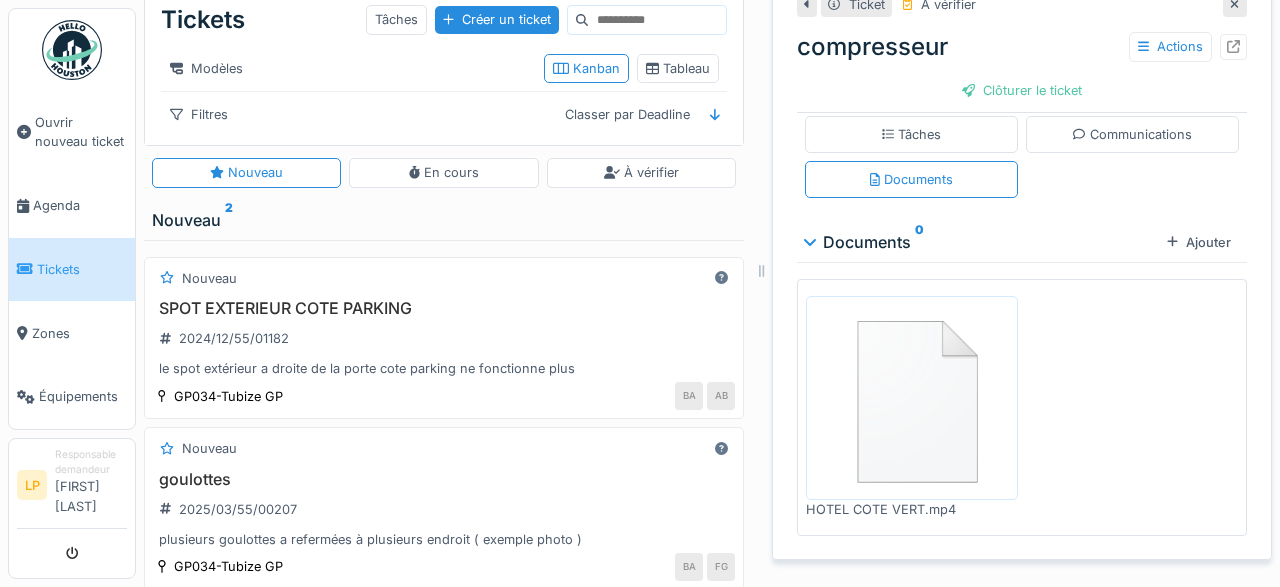 scroll, scrollTop: 3, scrollLeft: 0, axis: vertical 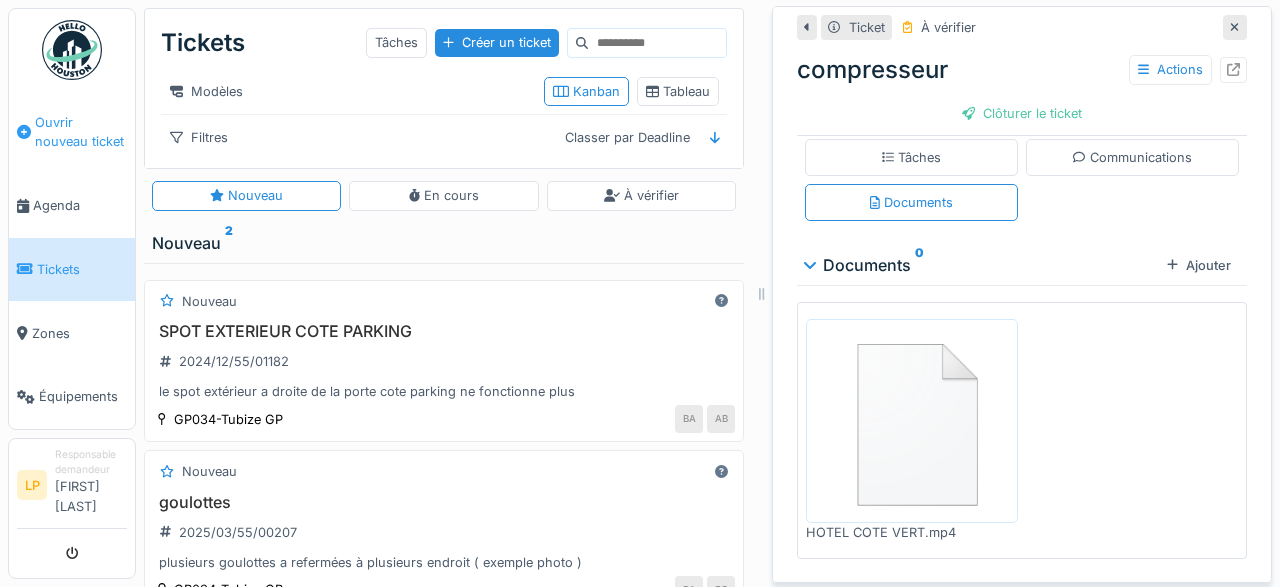 click on "Ouvrir nouveau ticket" at bounding box center [81, 132] 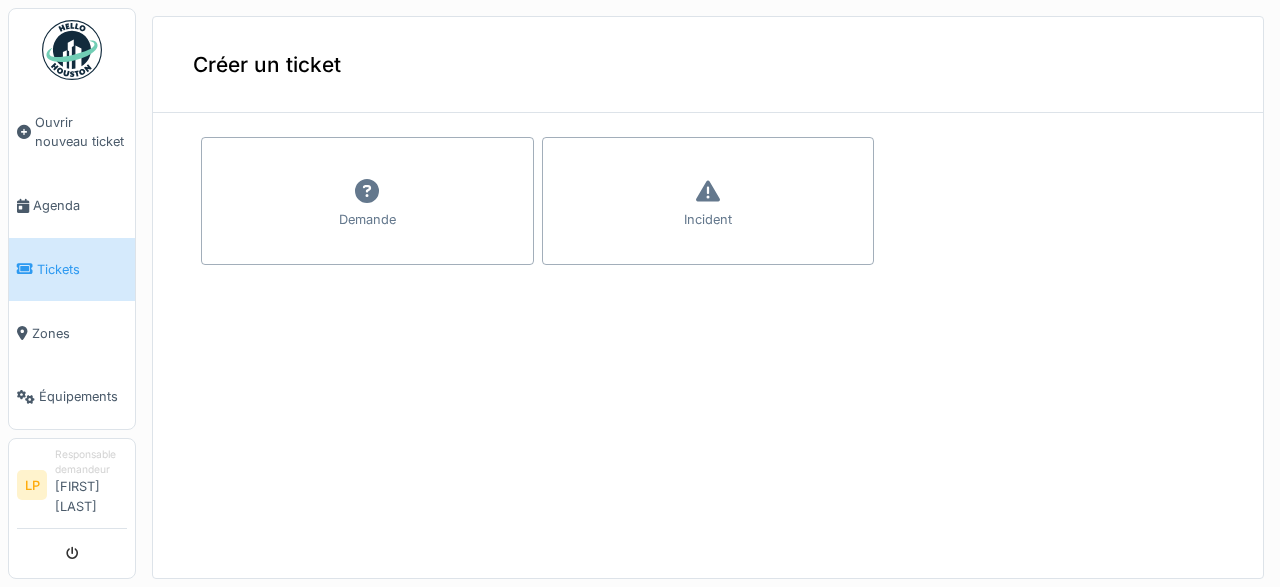 scroll, scrollTop: 0, scrollLeft: 0, axis: both 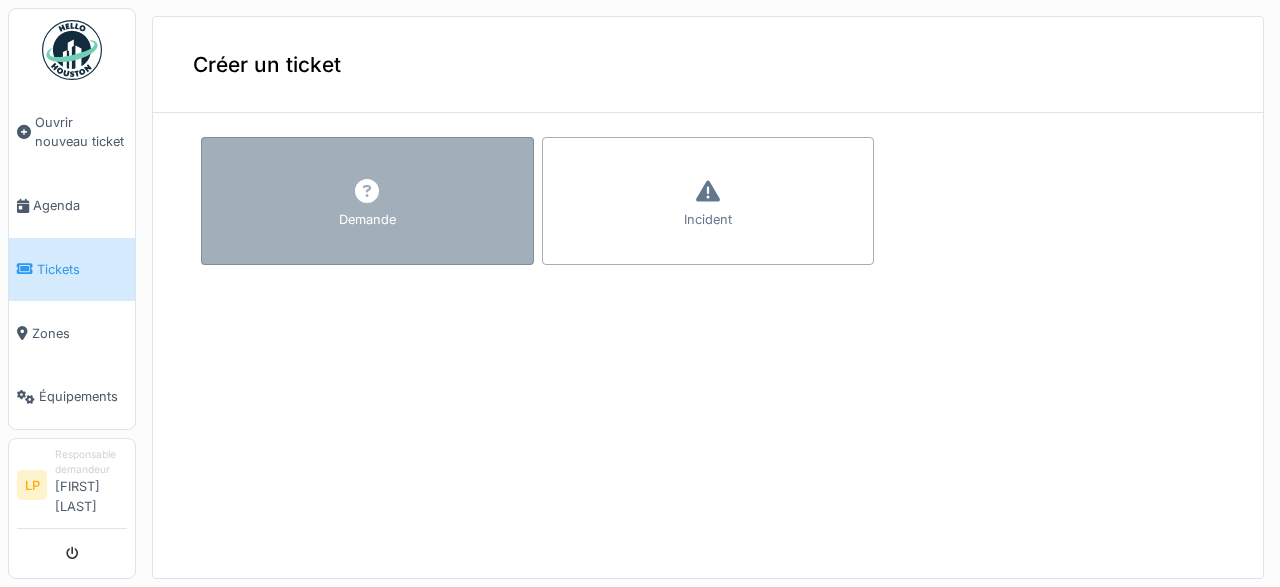 click on "Demande" at bounding box center [367, 201] 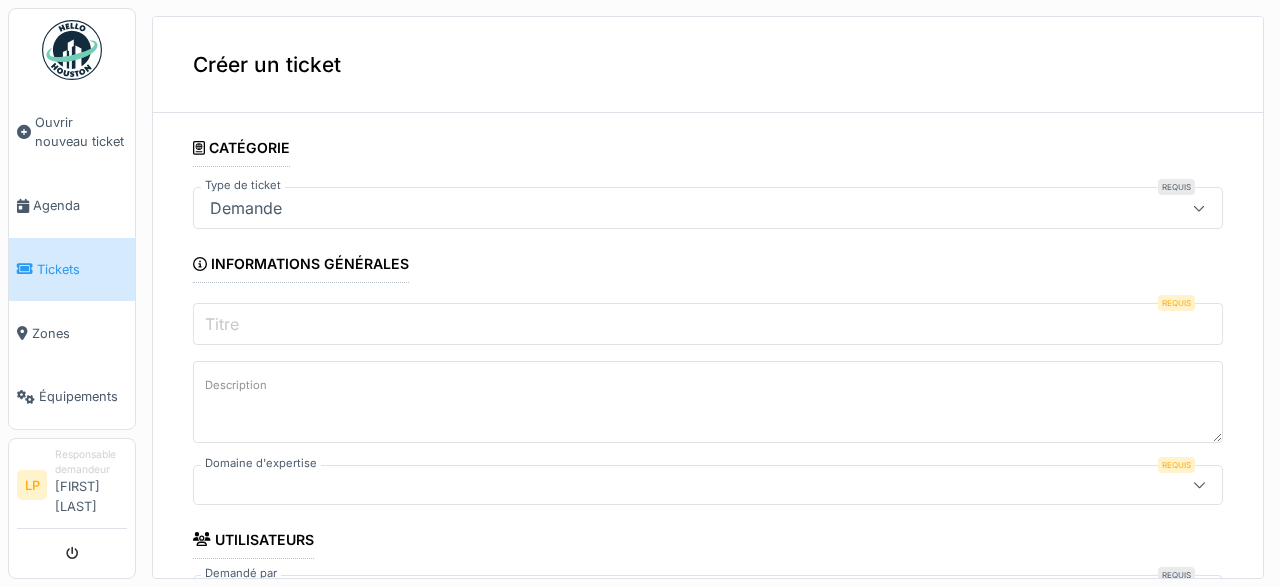 click 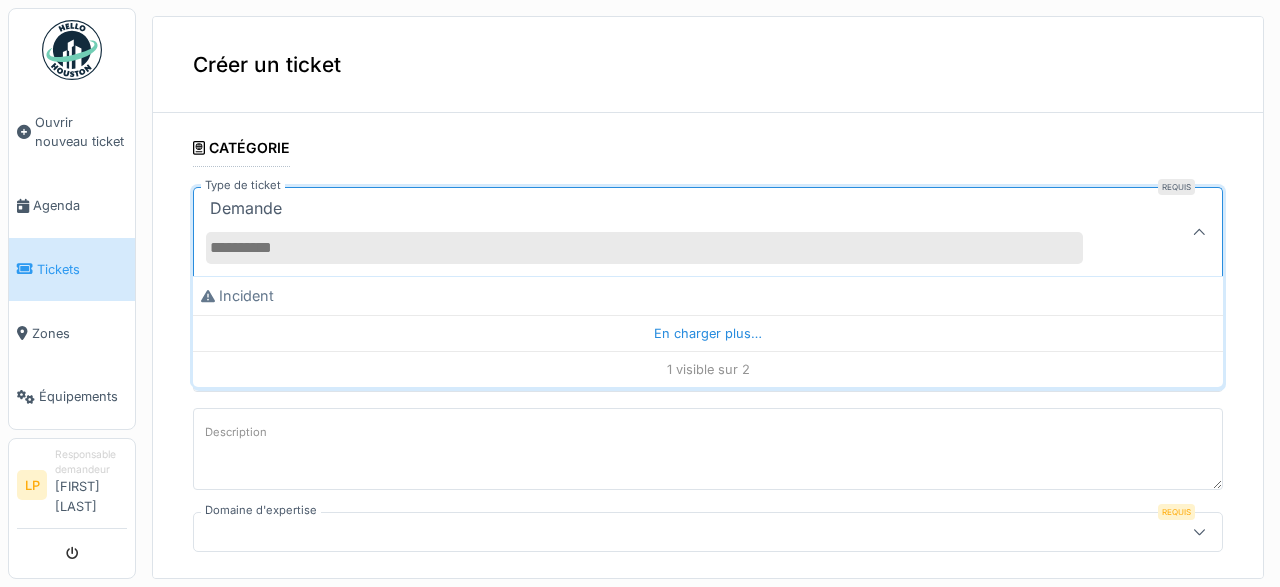 click on "**********" at bounding box center (708, 797) 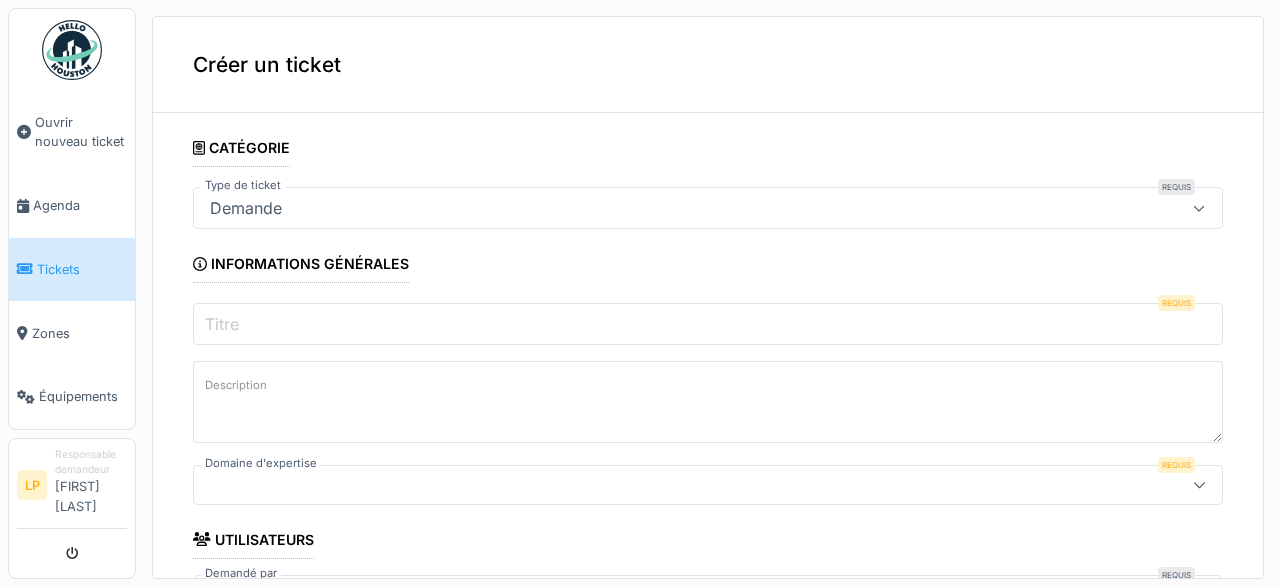 click on "Titre" at bounding box center [708, 324] 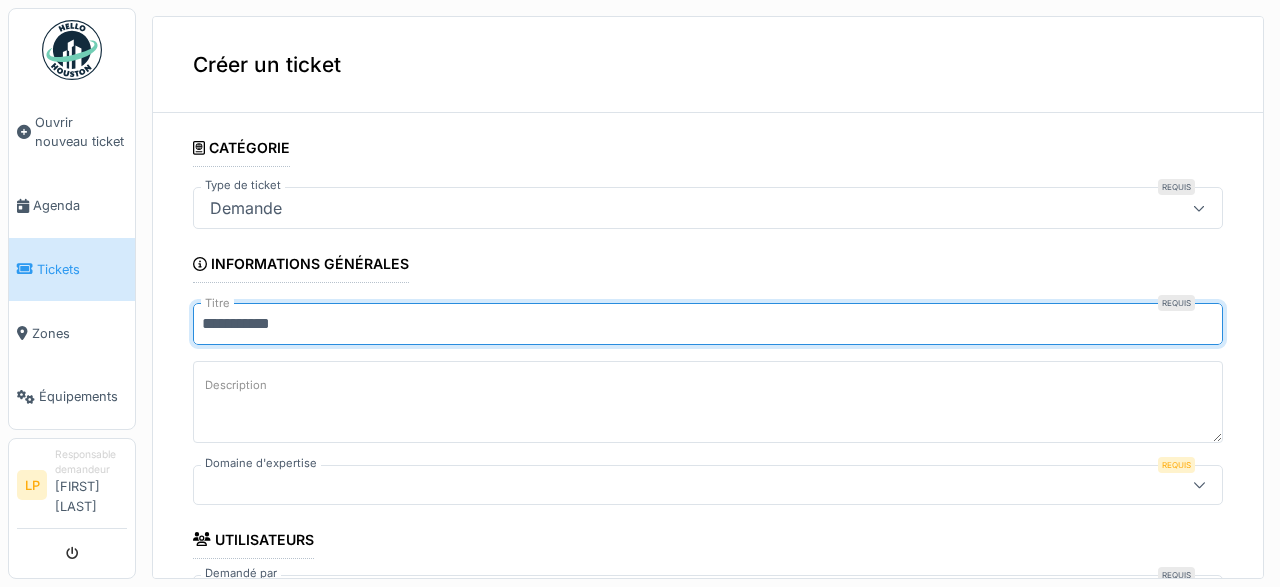 type on "**********" 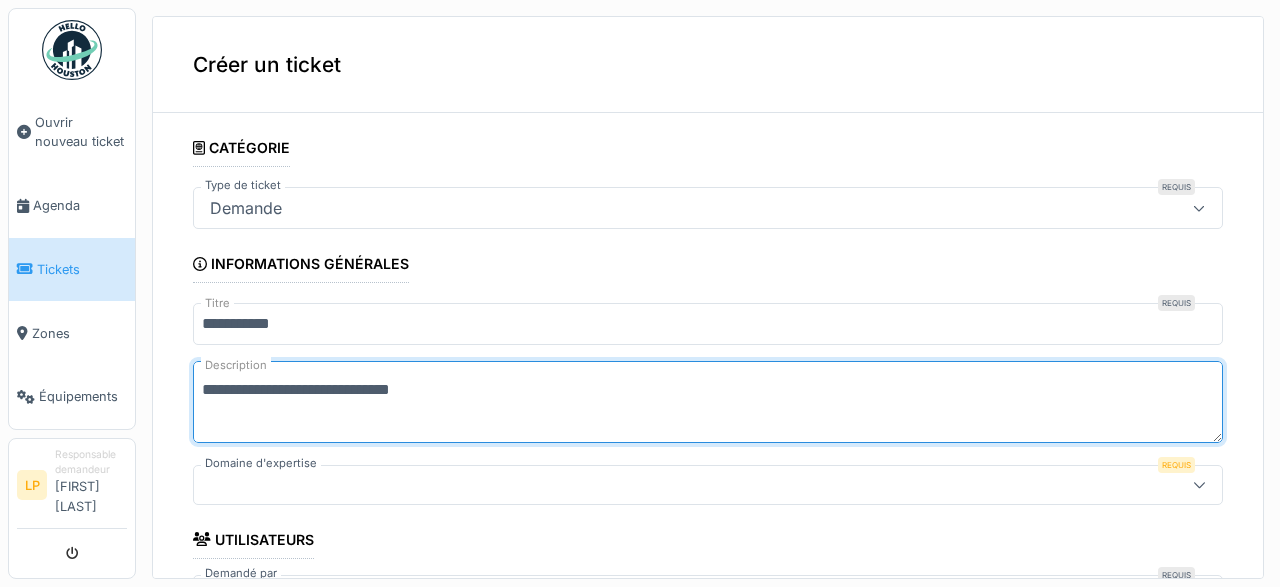 click on "**********" at bounding box center [708, 402] 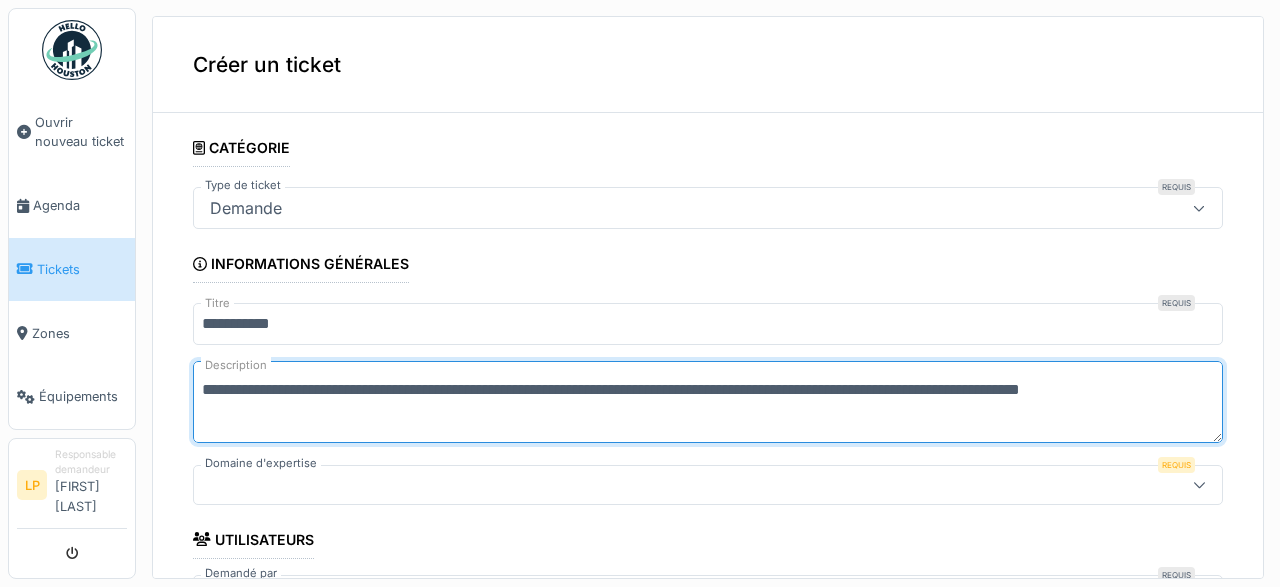 type on "**********" 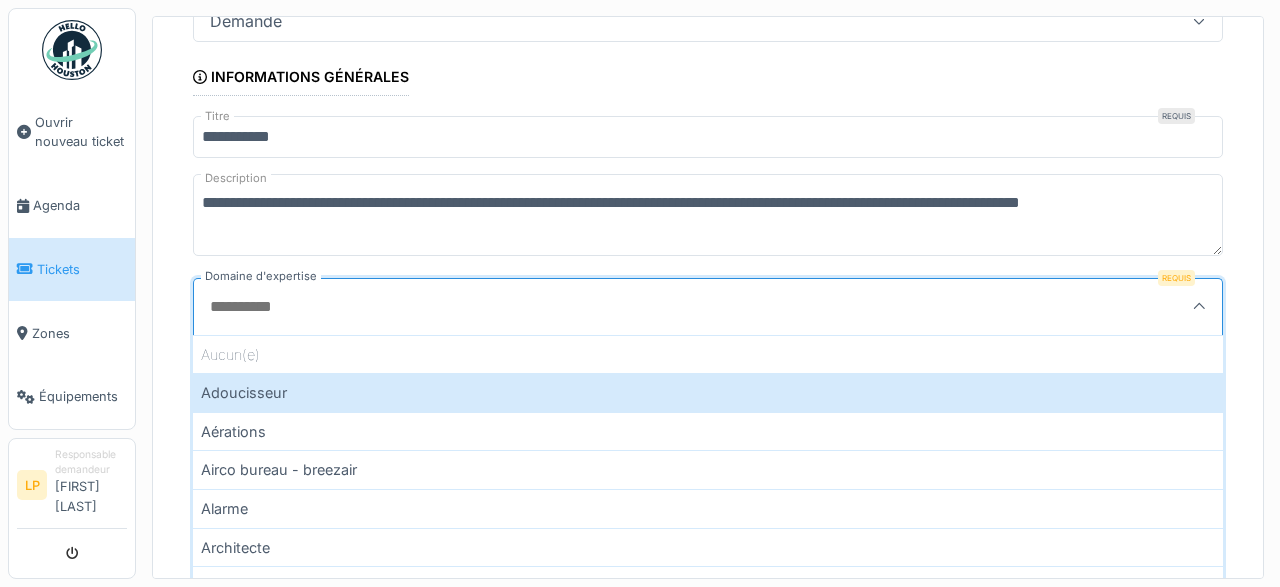 scroll, scrollTop: 189, scrollLeft: 0, axis: vertical 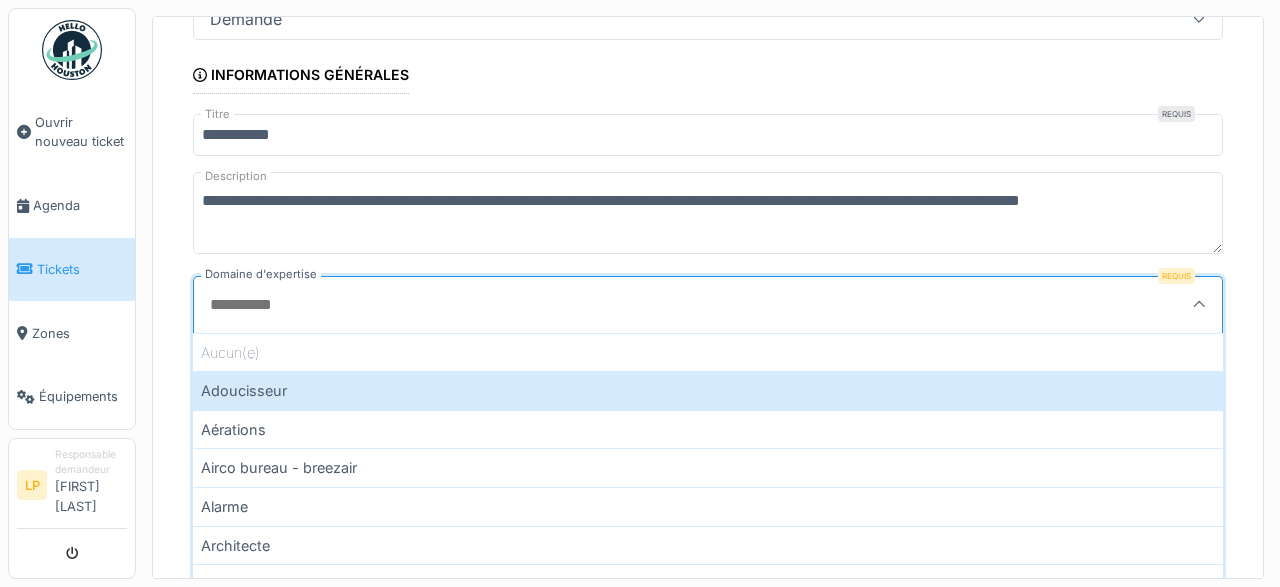 type on "*" 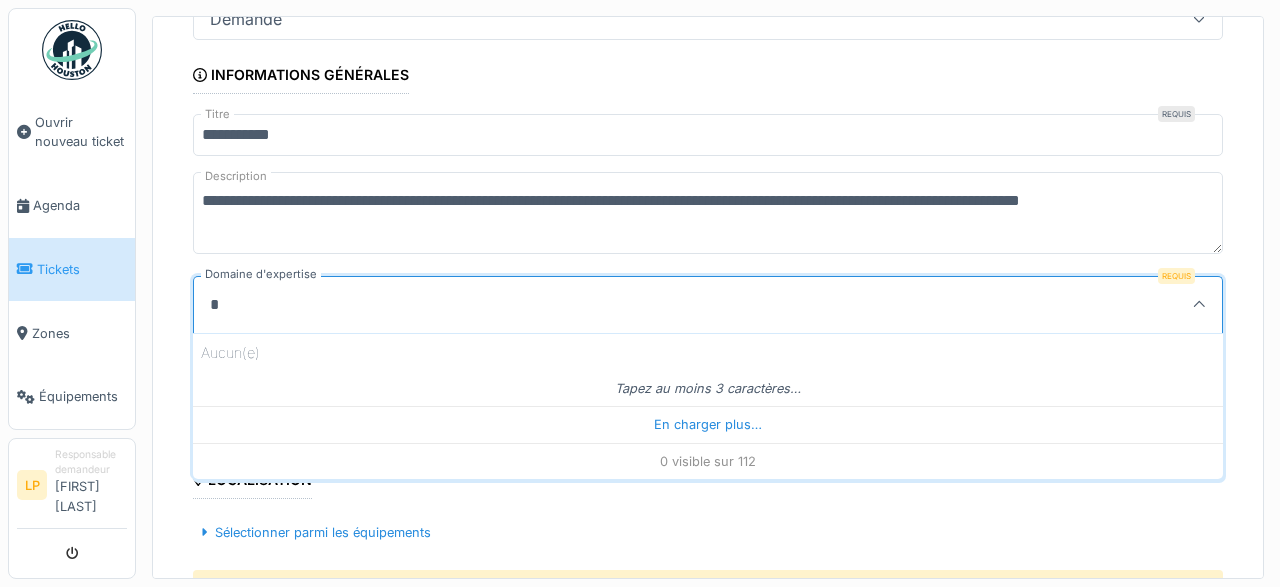 type 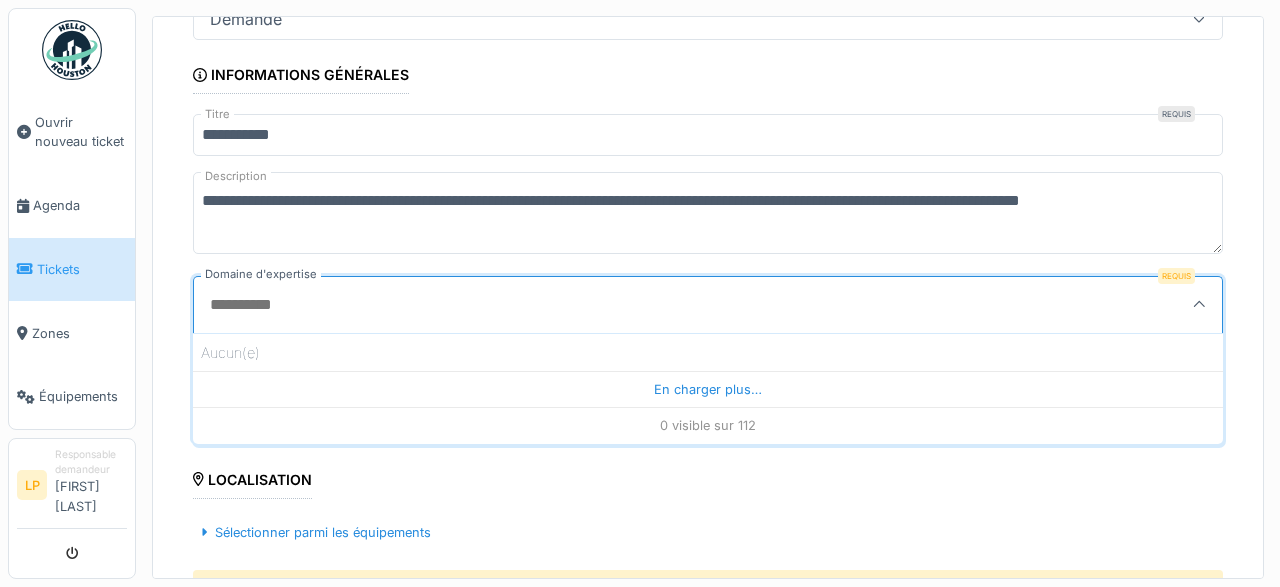 click 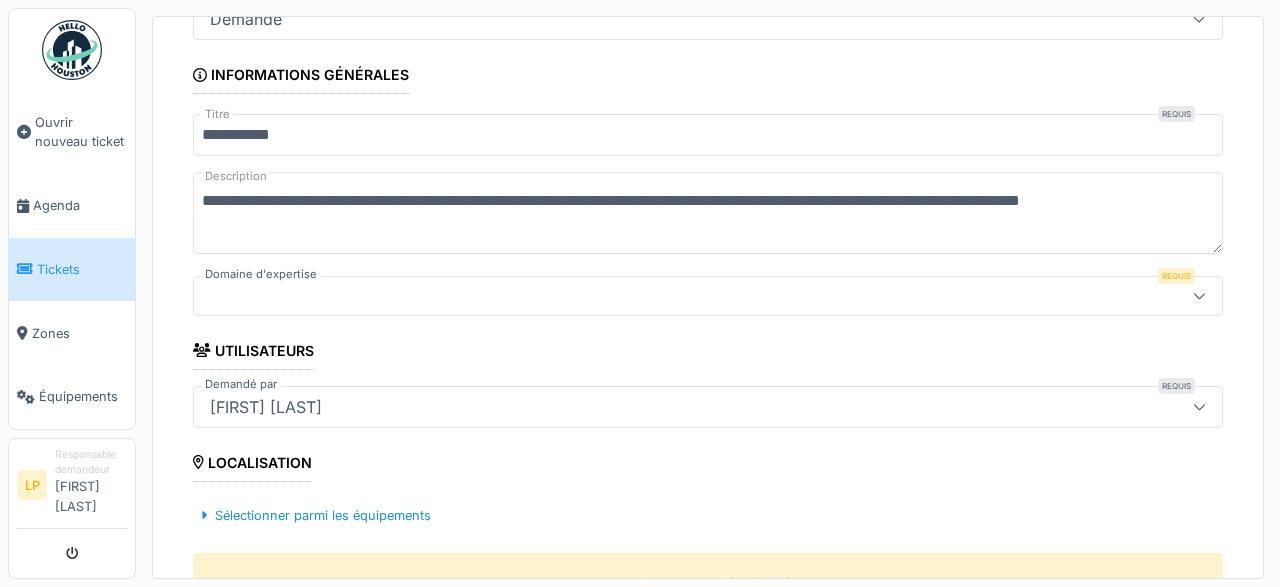 click 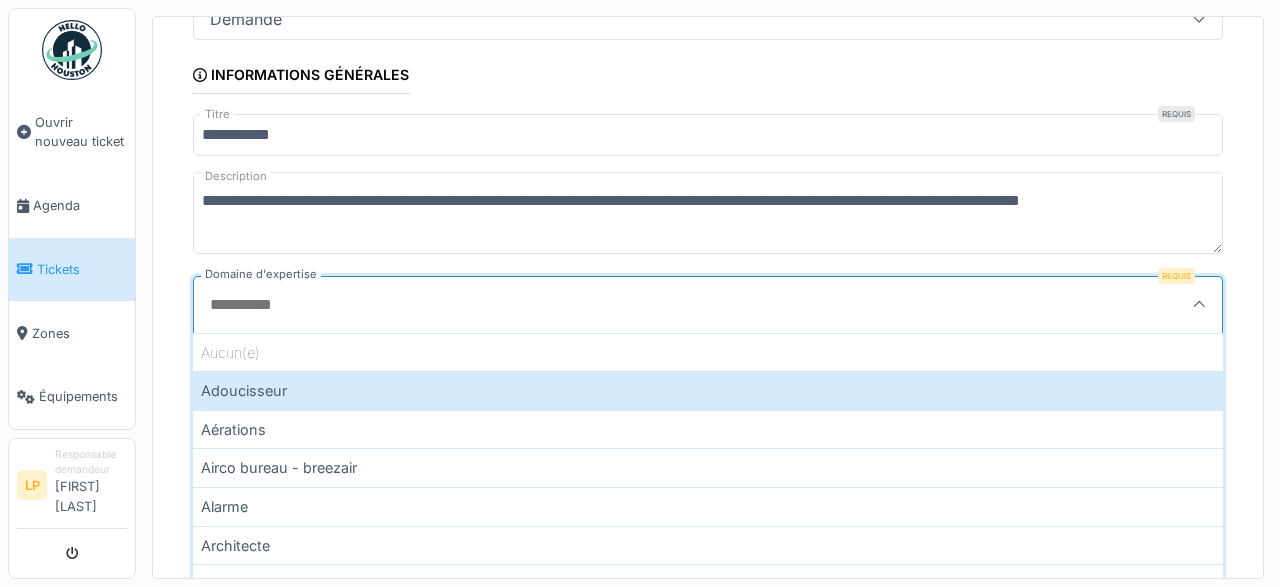 scroll, scrollTop: 211, scrollLeft: 0, axis: vertical 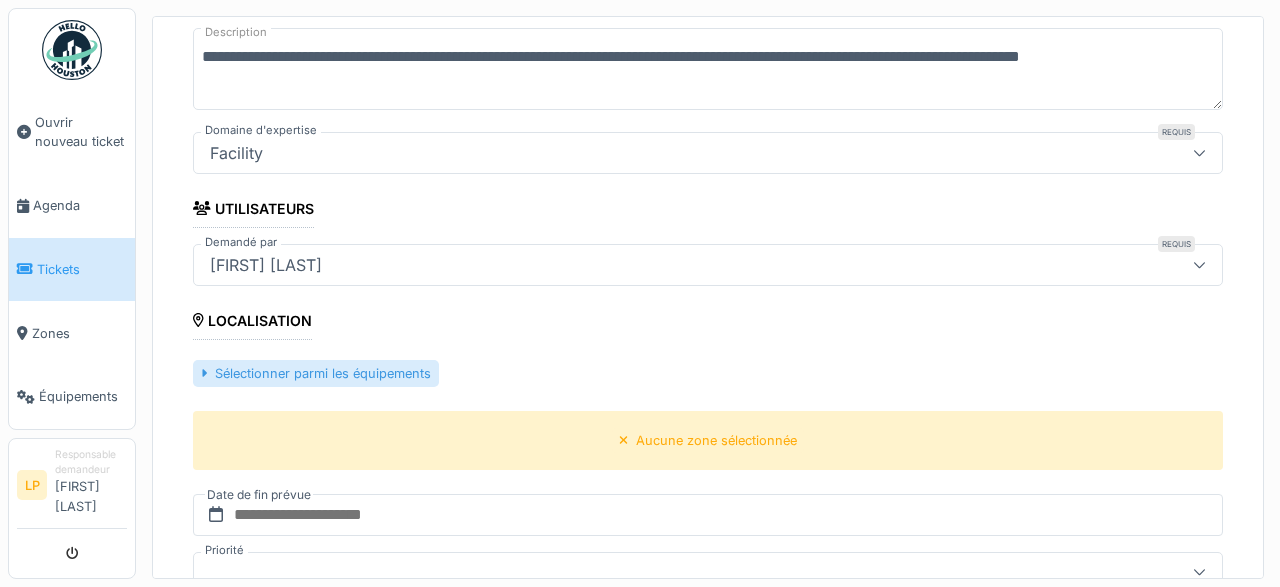 click on "Sélectionner parmi les équipements" at bounding box center [316, 373] 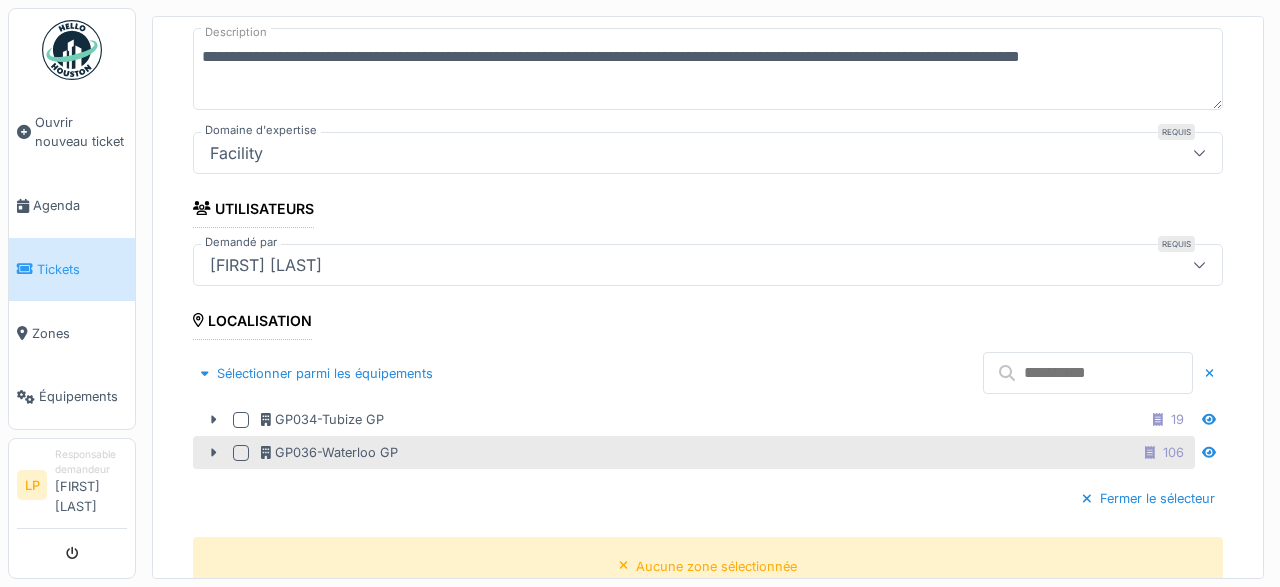 click at bounding box center (241, 453) 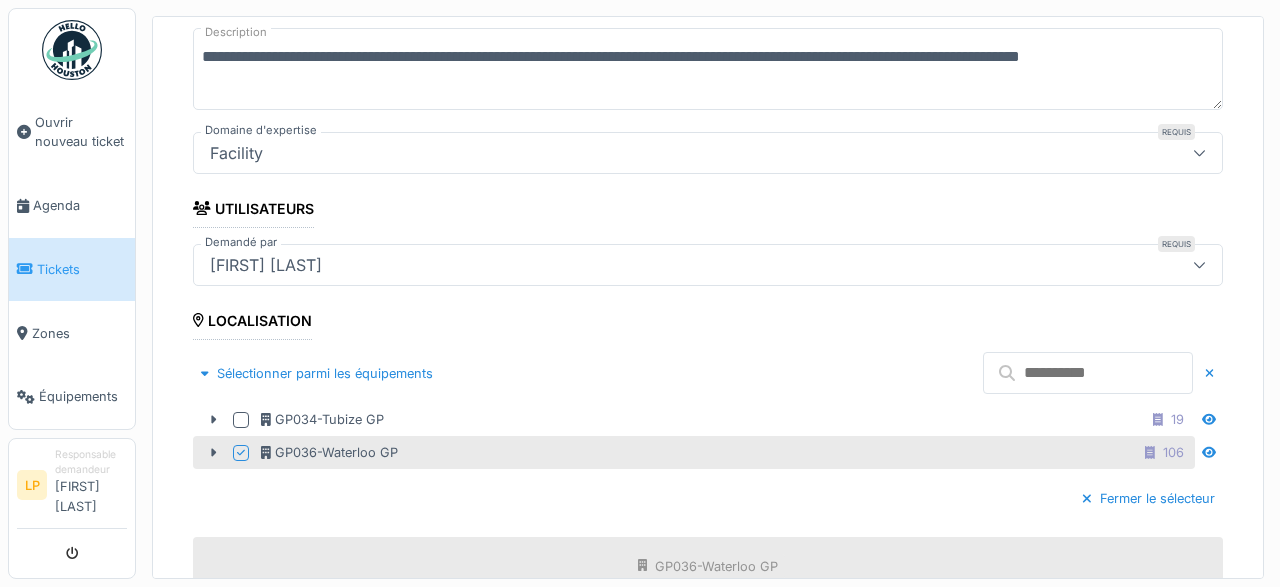 click on "**********" at bounding box center (708, 289) 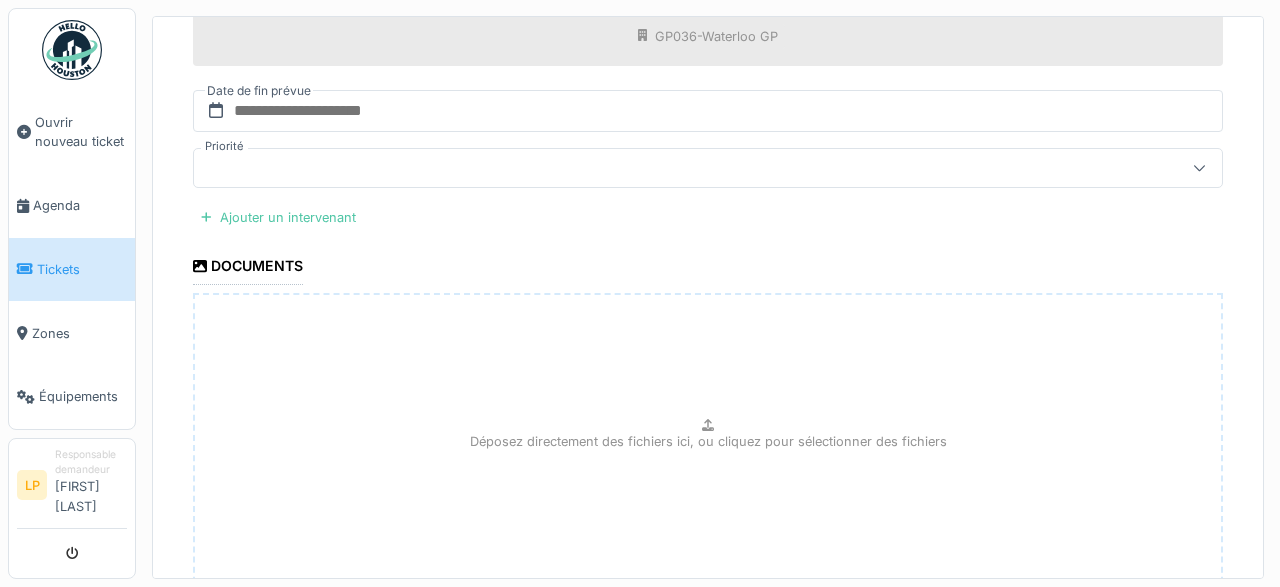 scroll, scrollTop: 911, scrollLeft: 0, axis: vertical 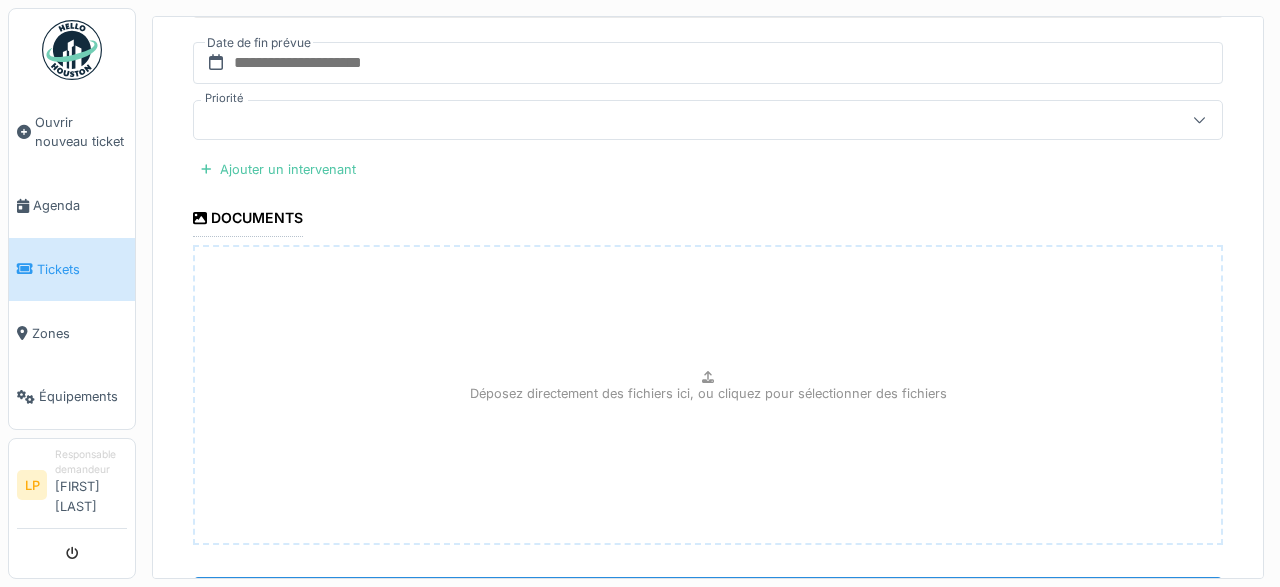 click on "Déposez directement des fichiers ici, ou cliquez pour sélectionner des fichiers" at bounding box center [708, 393] 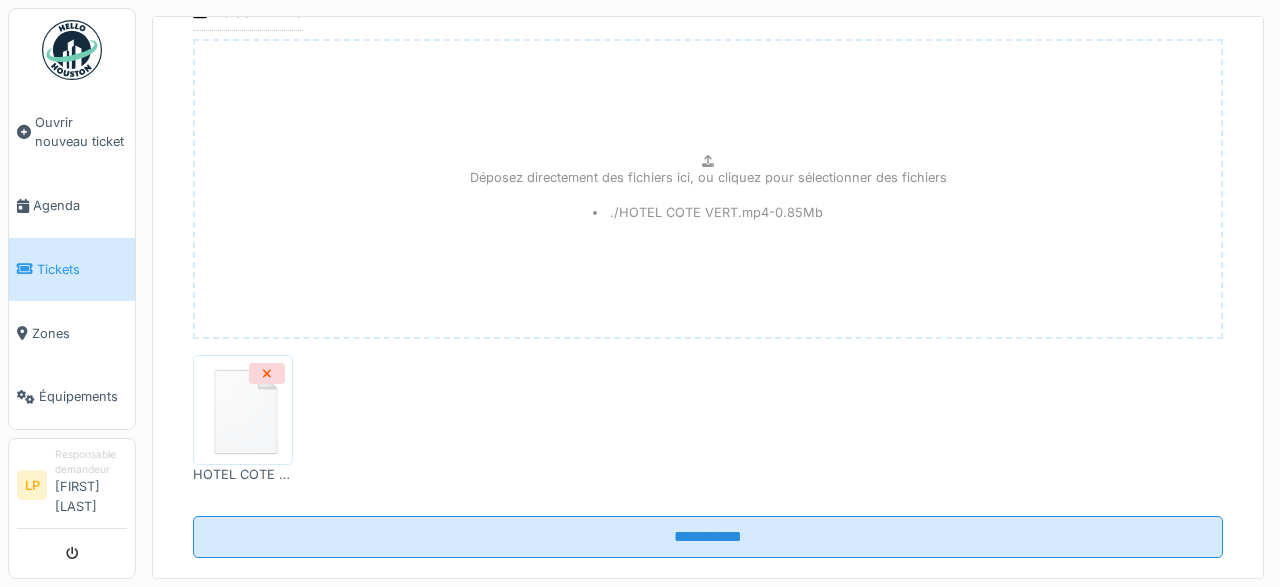 scroll, scrollTop: 1139, scrollLeft: 0, axis: vertical 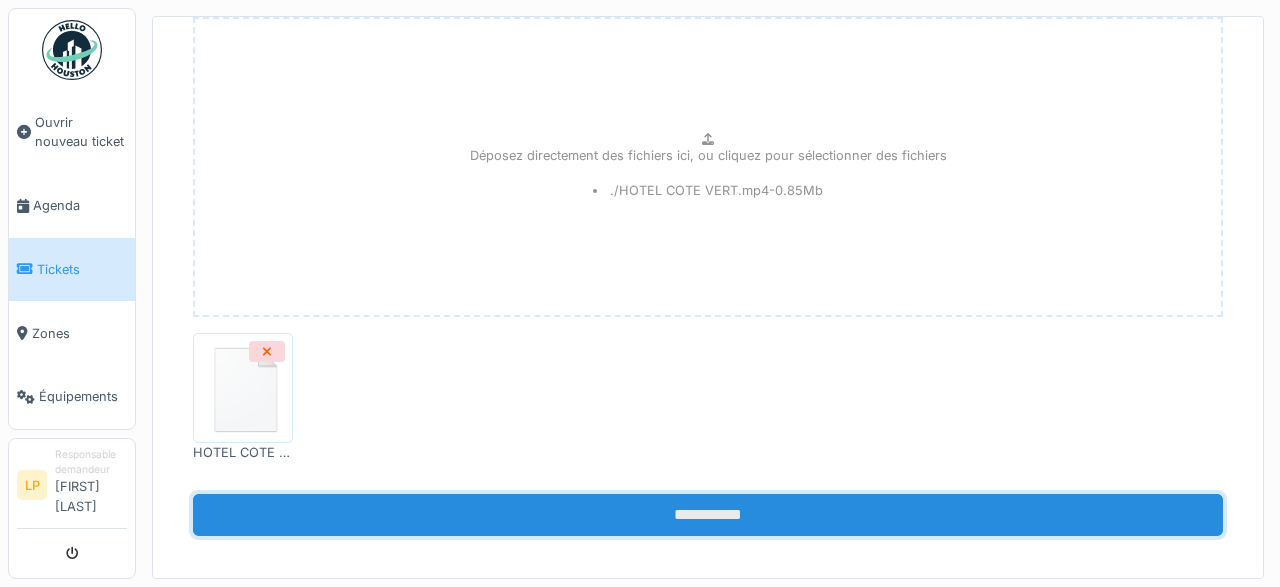 click on "**********" at bounding box center [708, 515] 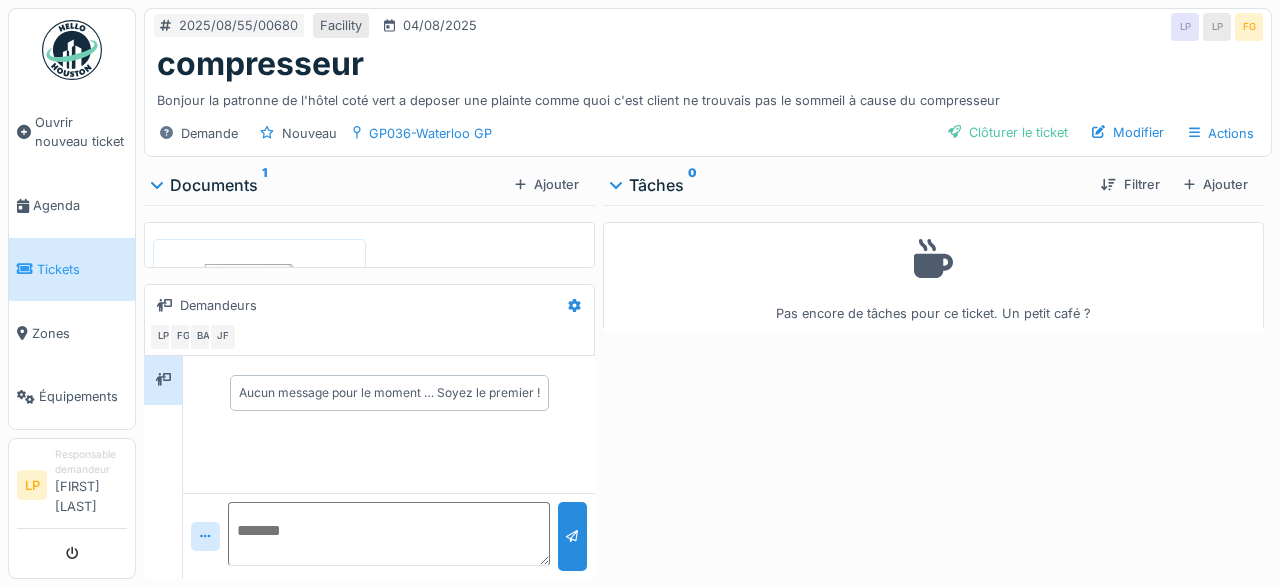 scroll, scrollTop: 0, scrollLeft: 0, axis: both 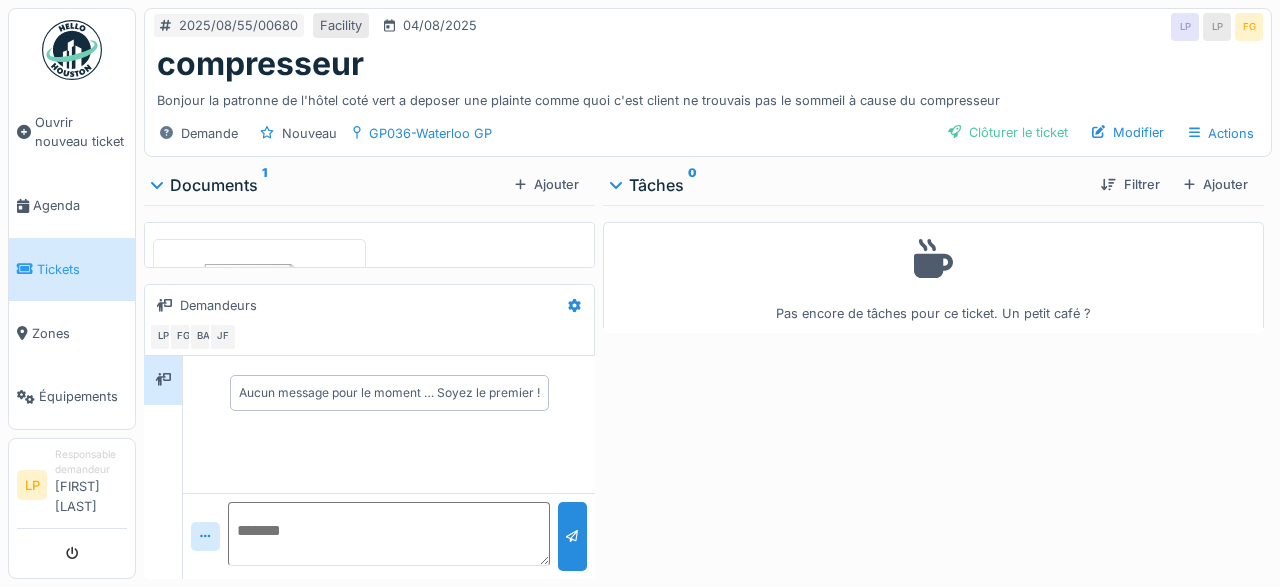 click on "[DATE]/[DATE]/[NUMBER] Facility [DATE] LP LP FG compresseur Bonjour la patronne de l'hôtel coté vert a deposer une plainte comme quoi c'est client ne trouvais pas le sommeil à cause du compresseur Demande Nouveau GP036-[CITY] GP Clôturer le ticket Modifier Actions Documents 1 Ajouter HOTEL COTE VERT.mp4 Demandeurs LP FG BA JF Aucun message pour le moment … Soyez le premier ! Tâches 0 Filtrer Ajouter Pas encore de tâches pour ce ticket. Un petit café ?" at bounding box center (708, 293) 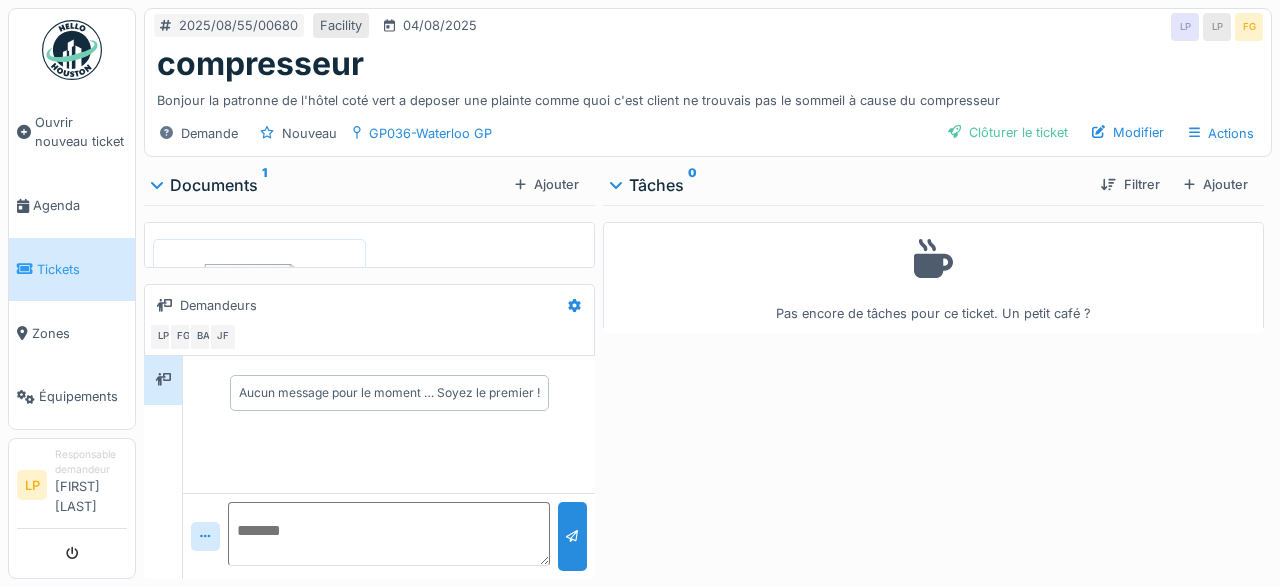 drag, startPoint x: 1115, startPoint y: 387, endPoint x: 1196, endPoint y: 290, distance: 126.37247 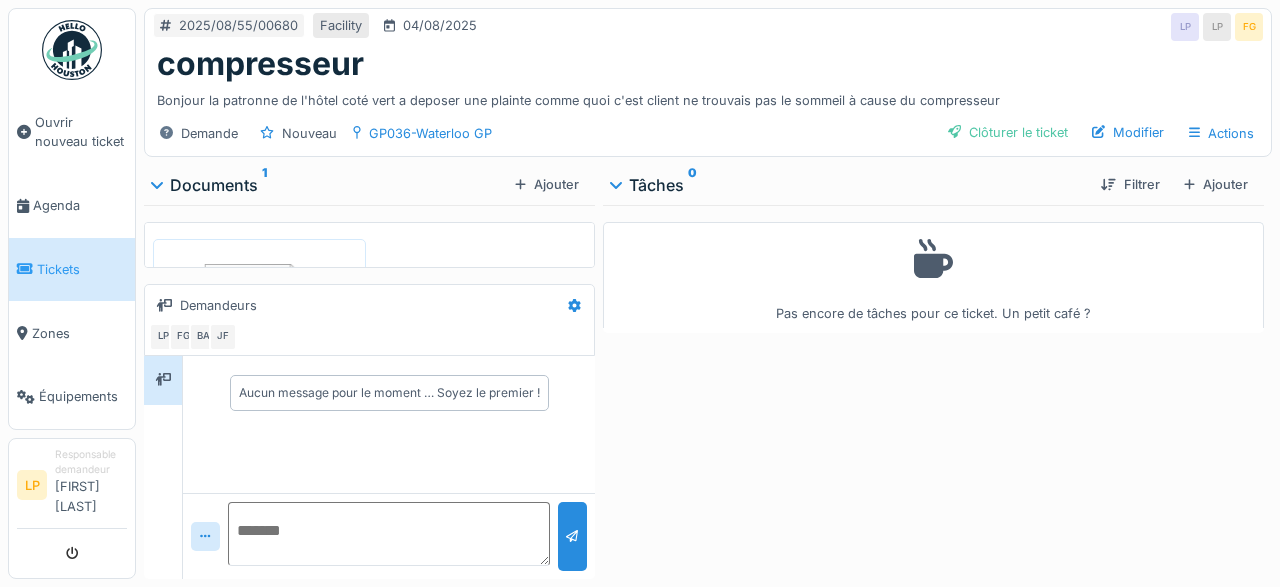drag, startPoint x: 1206, startPoint y: 586, endPoint x: 1066, endPoint y: 463, distance: 186.35718 